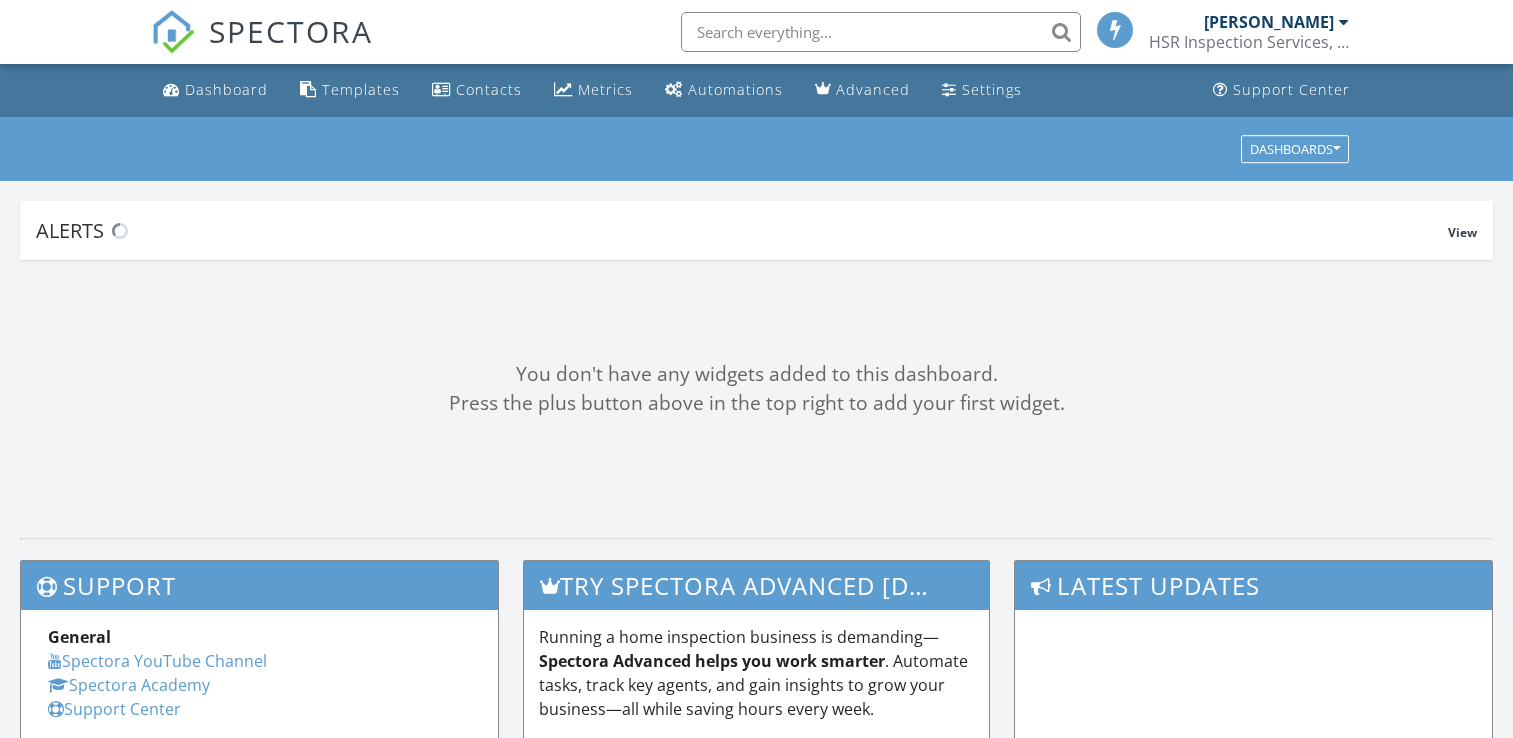 scroll, scrollTop: 0, scrollLeft: 0, axis: both 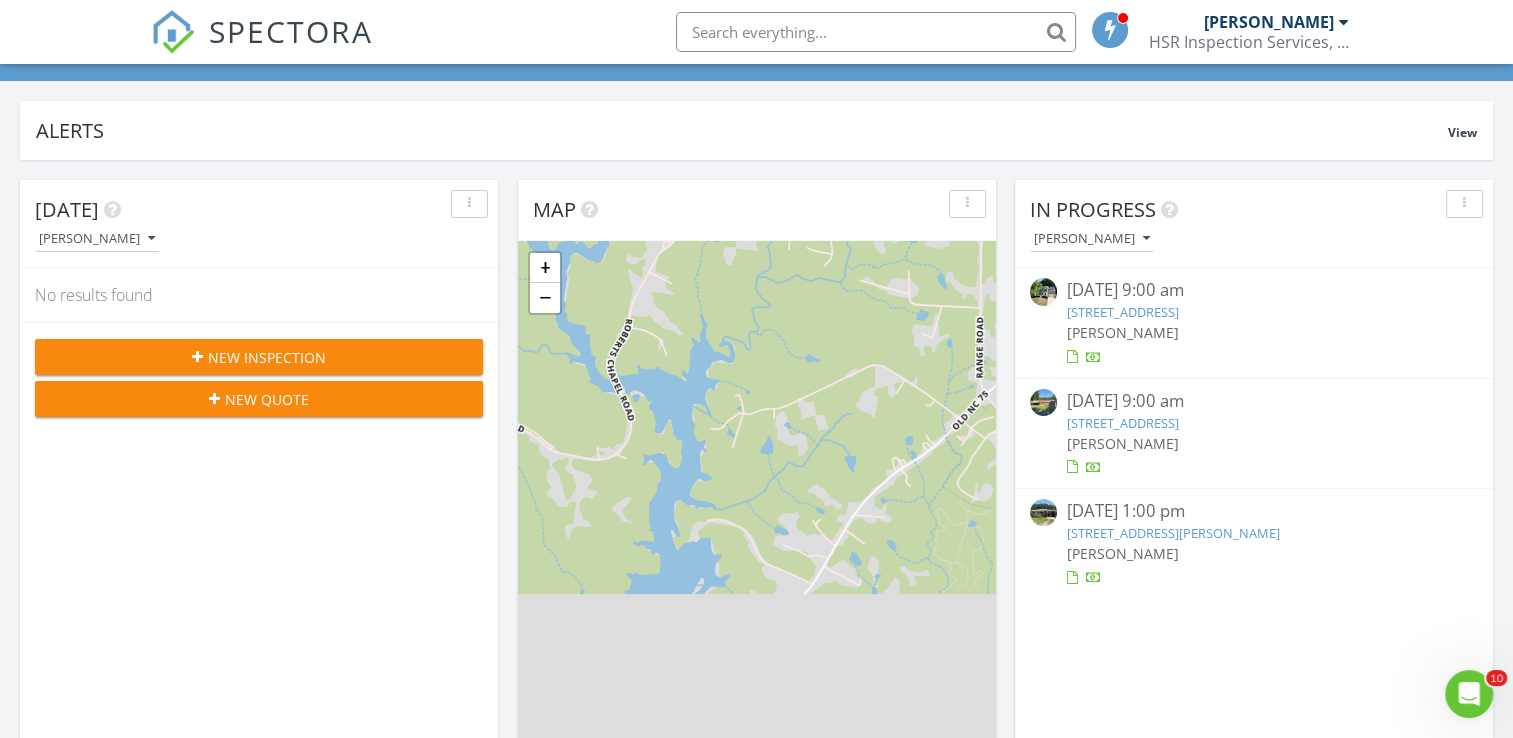 click on "[STREET_ADDRESS]" at bounding box center [1123, 423] 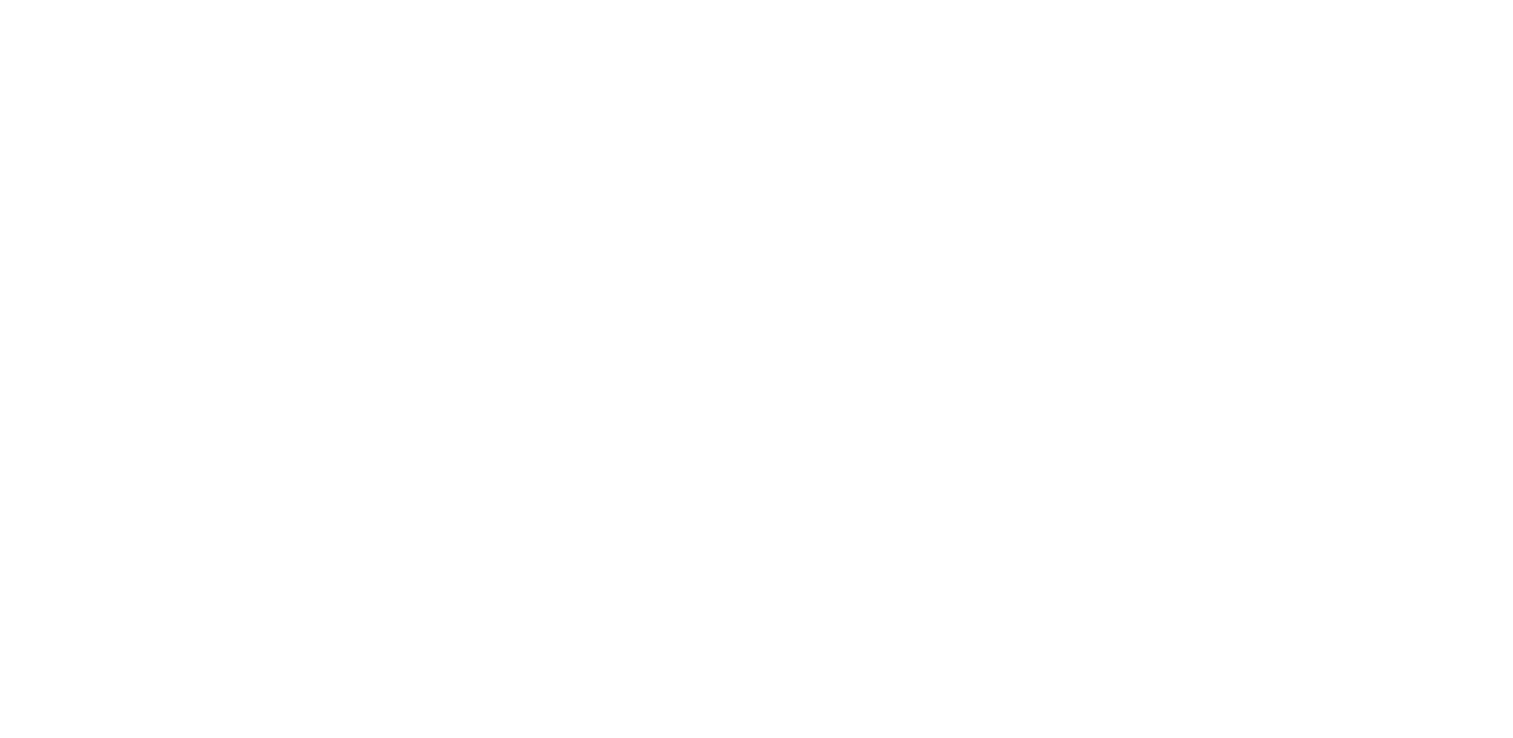 scroll, scrollTop: 0, scrollLeft: 0, axis: both 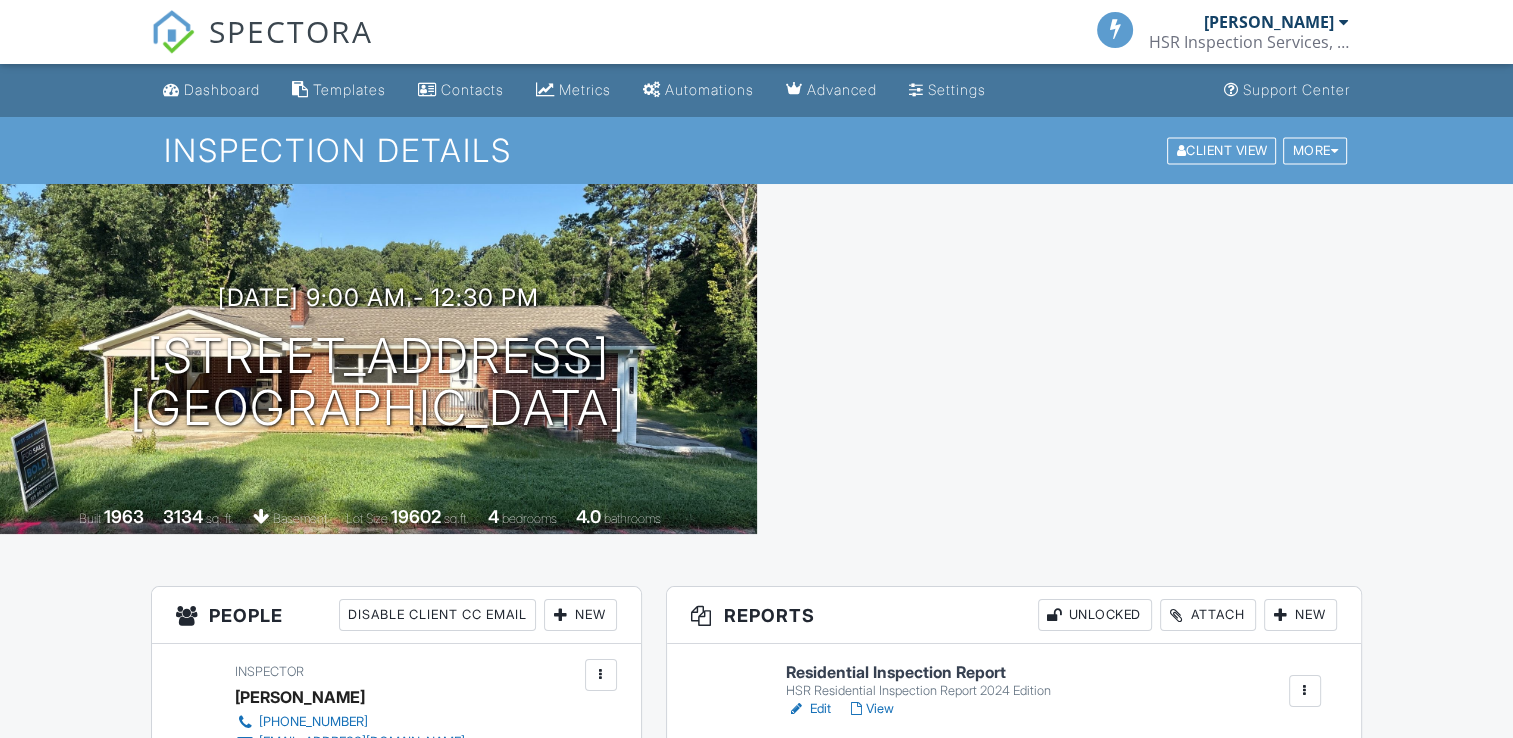 click at bounding box center [1135, 359] 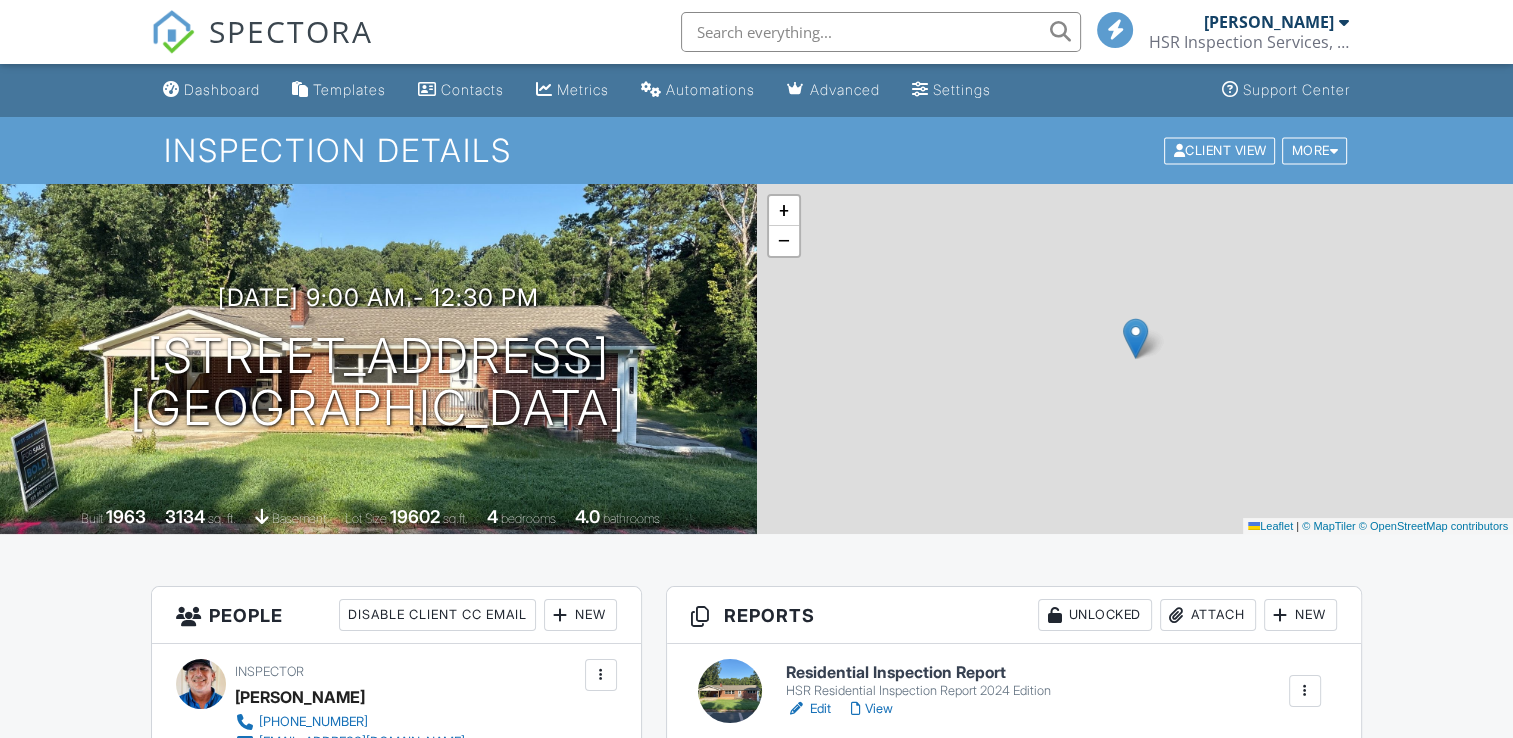 scroll, scrollTop: 400, scrollLeft: 0, axis: vertical 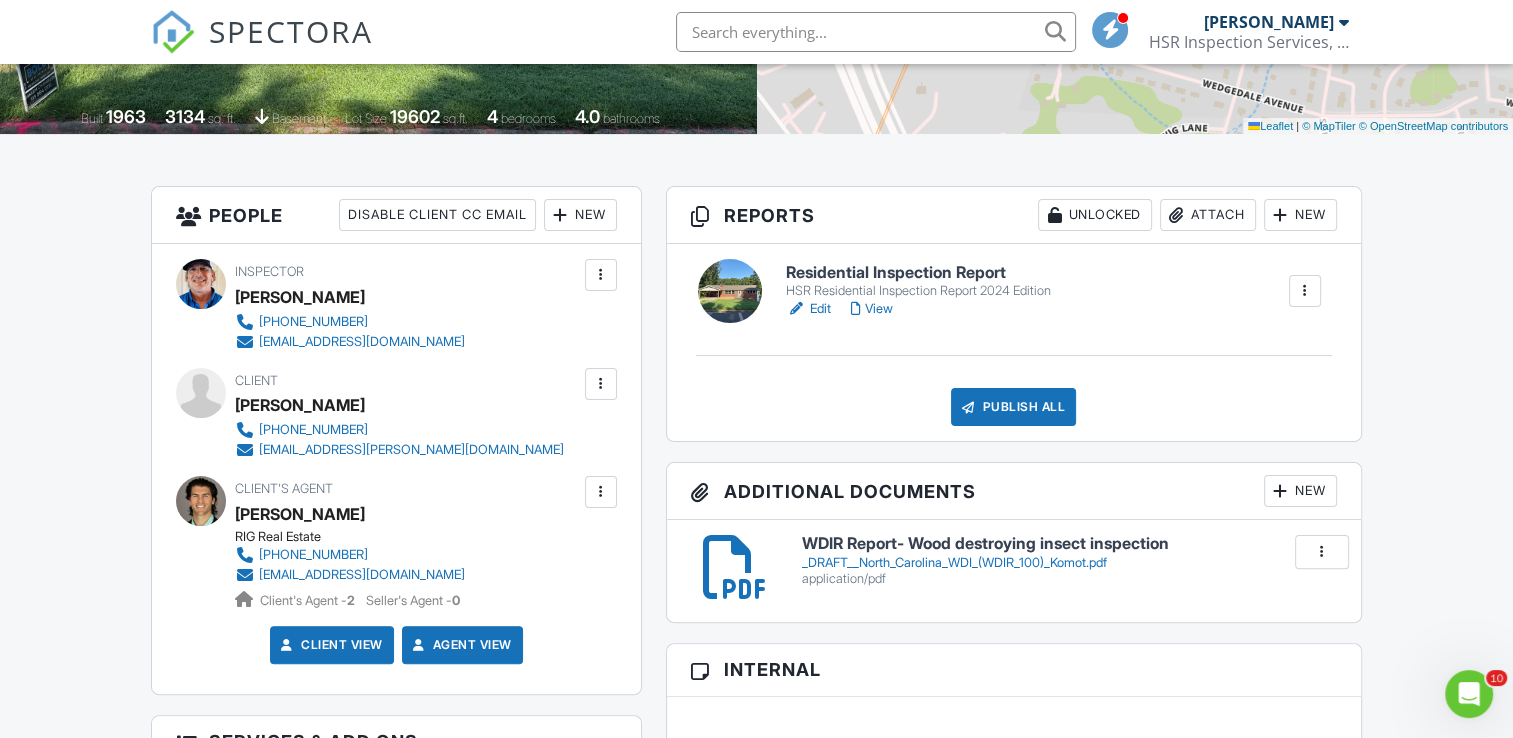 click on "View" at bounding box center (872, 309) 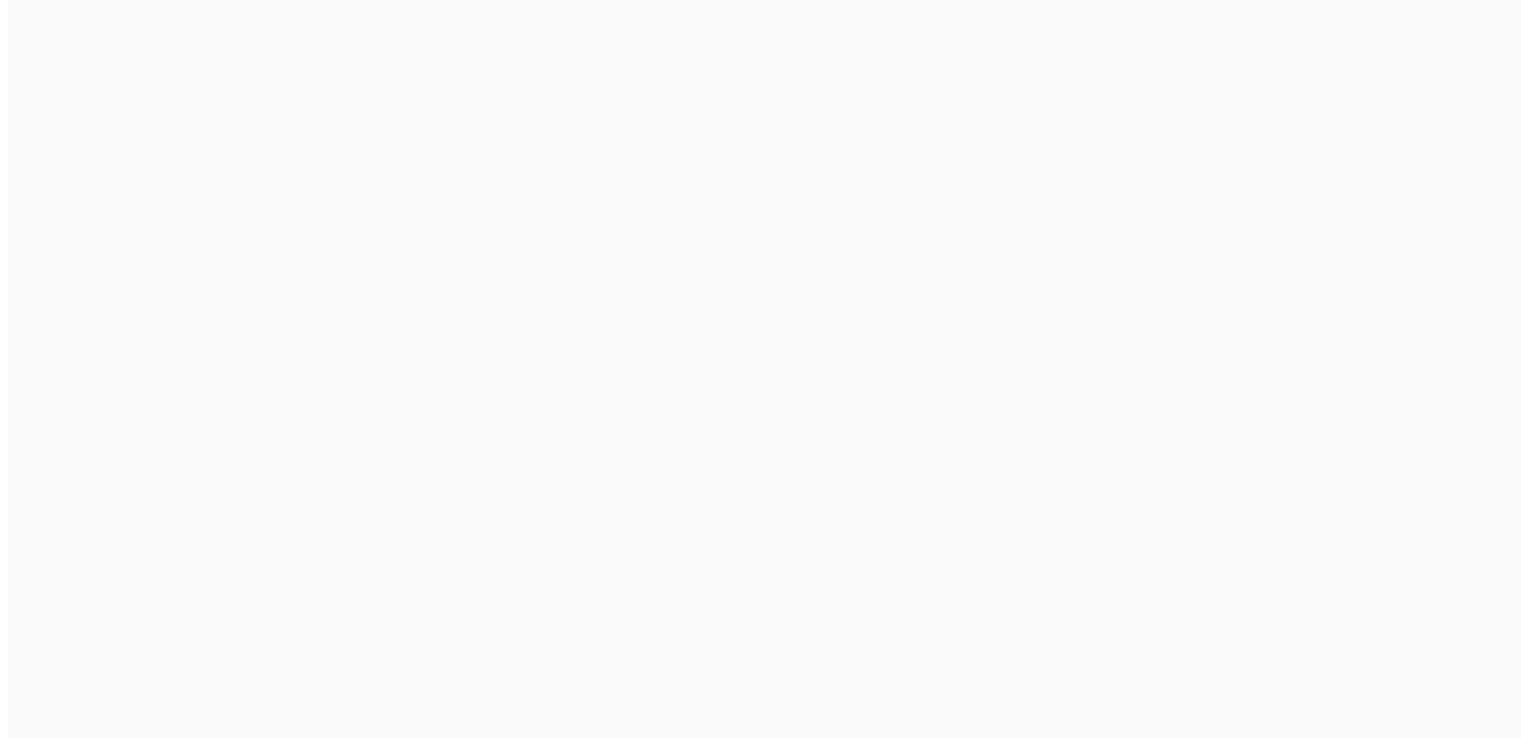 scroll, scrollTop: 0, scrollLeft: 0, axis: both 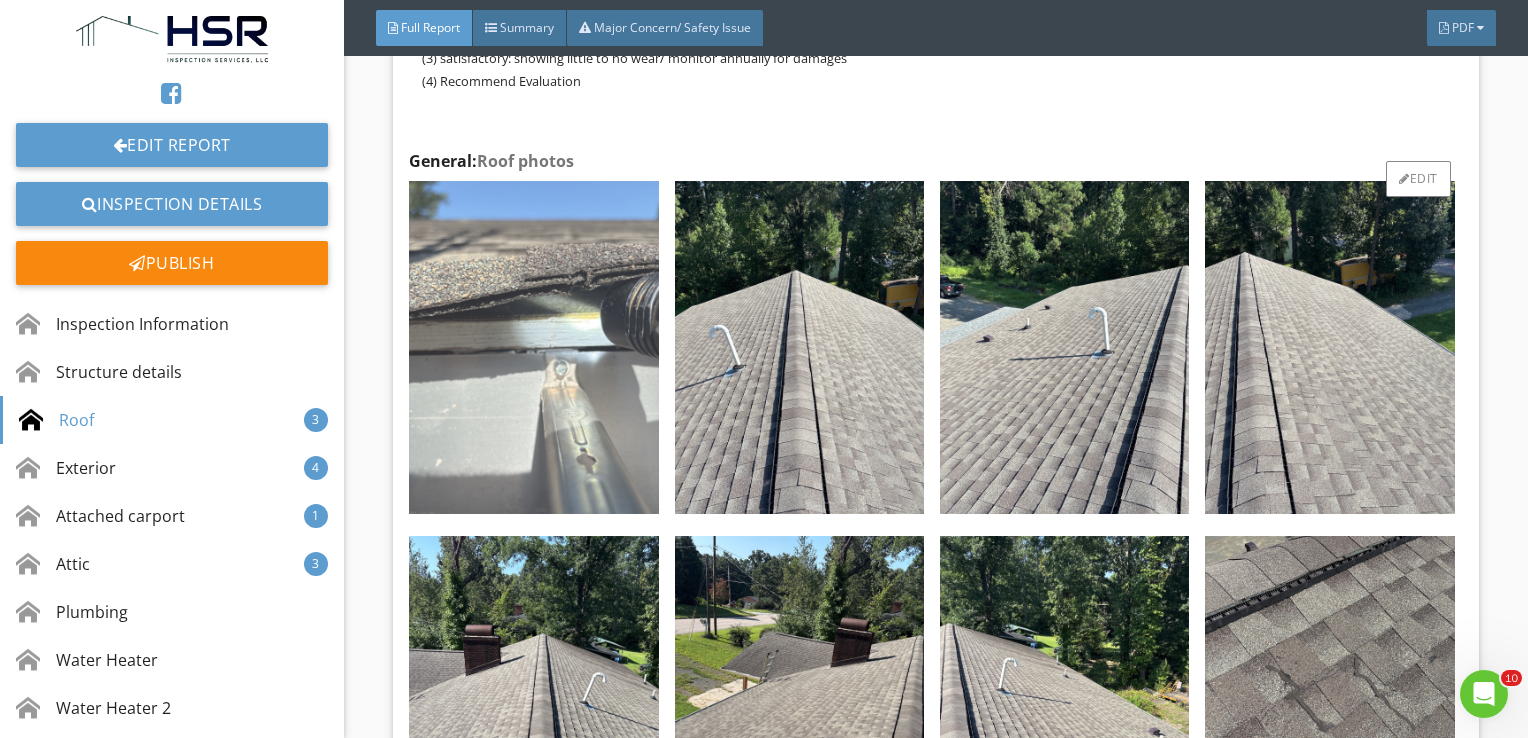 click at bounding box center [533, 347] 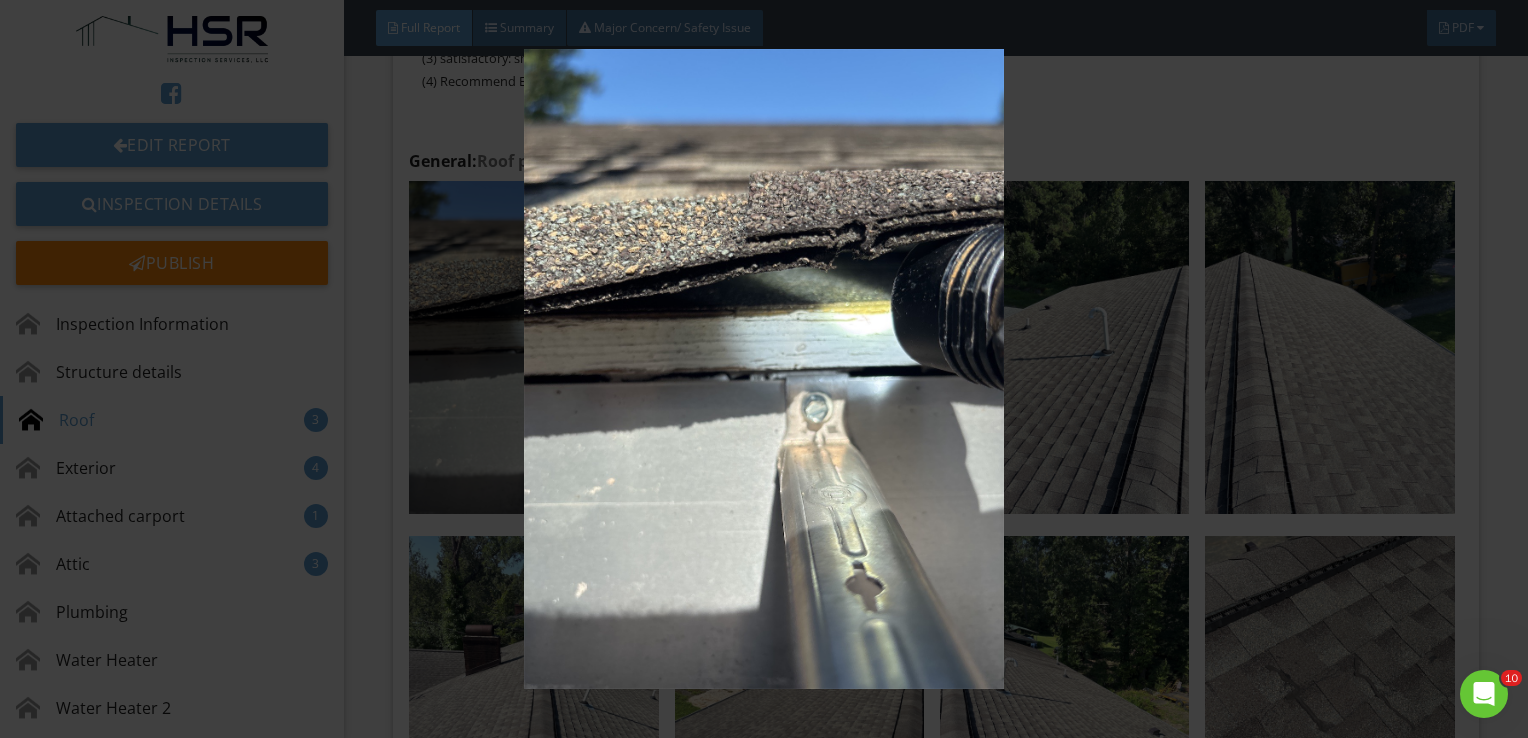 click at bounding box center [764, 369] 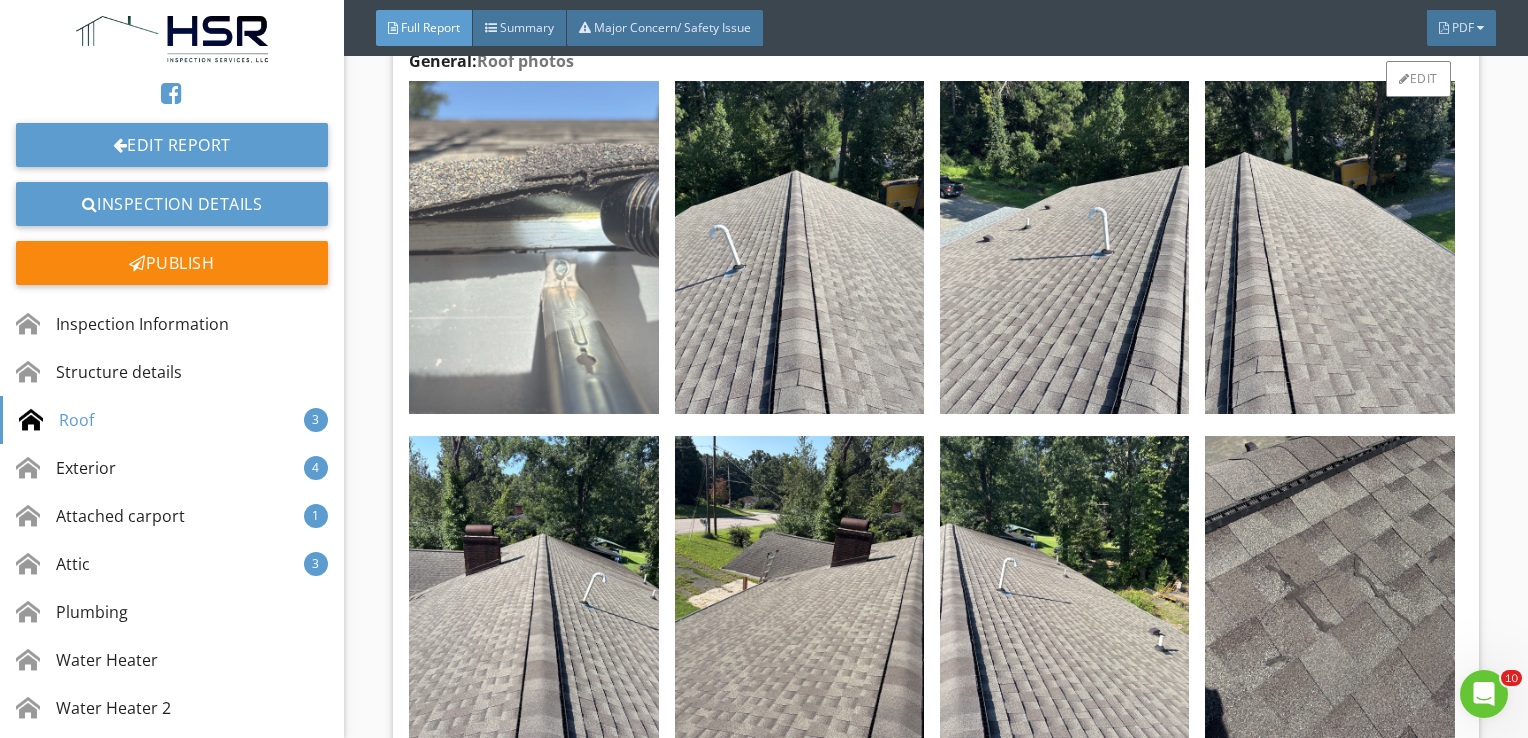 scroll, scrollTop: 4500, scrollLeft: 0, axis: vertical 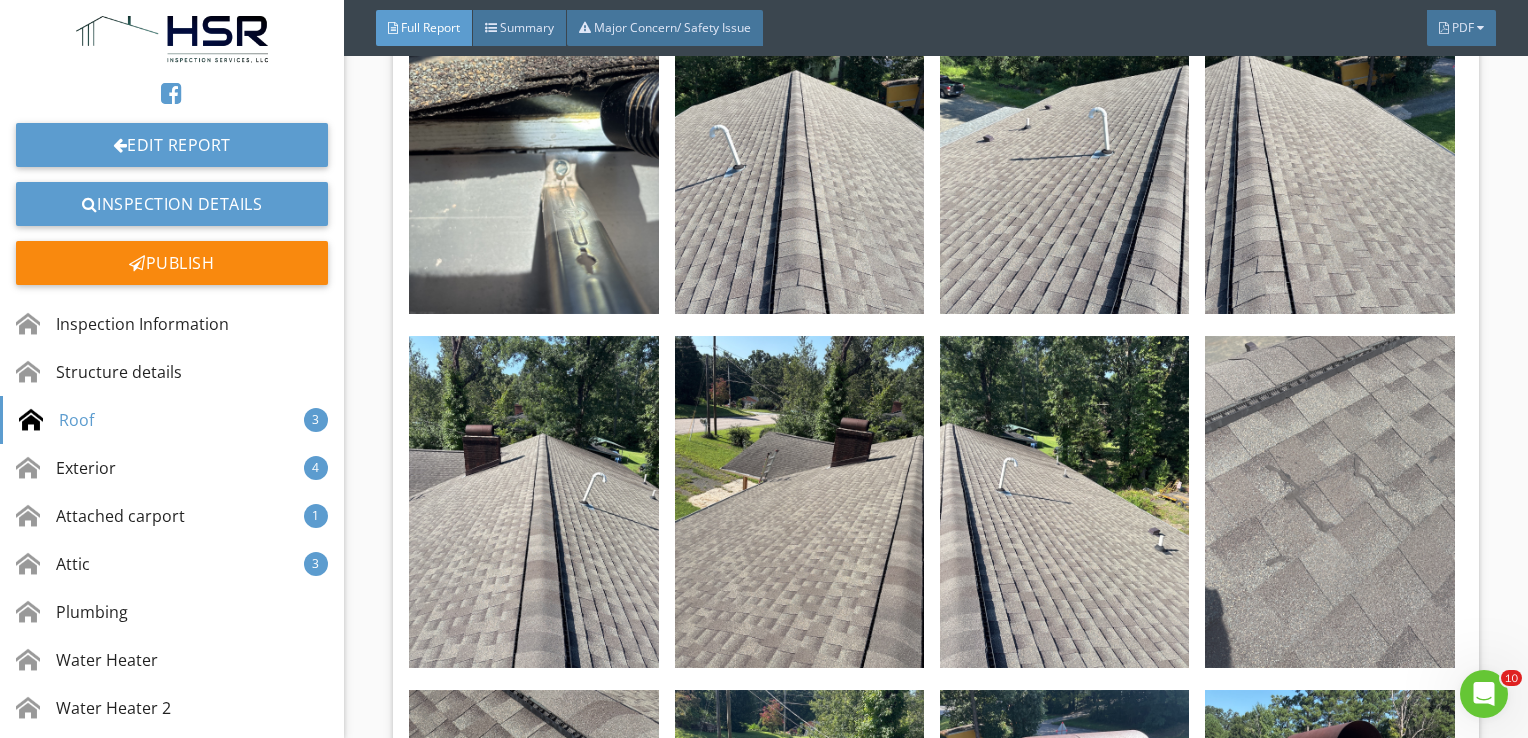 click at bounding box center [1329, 502] 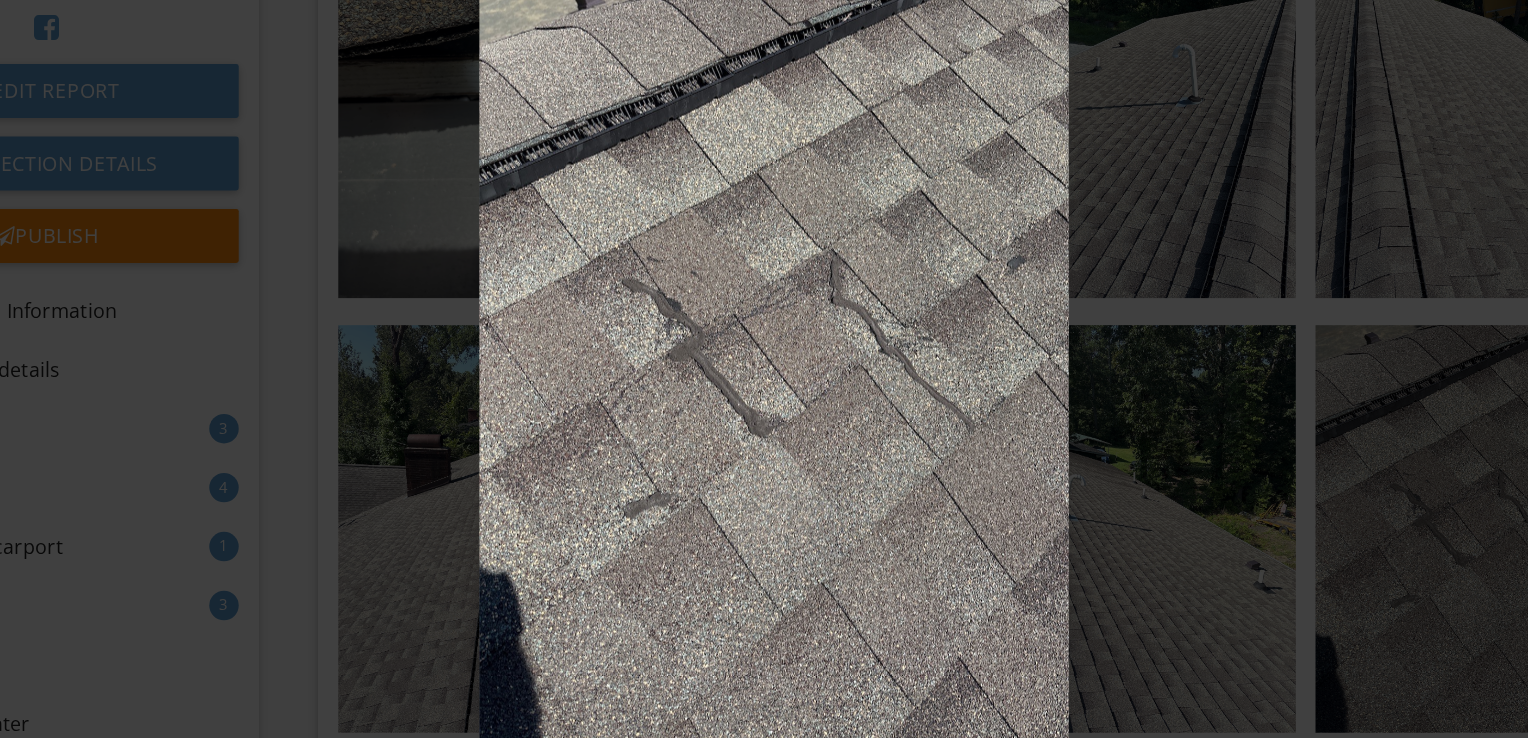 click at bounding box center (764, 369) 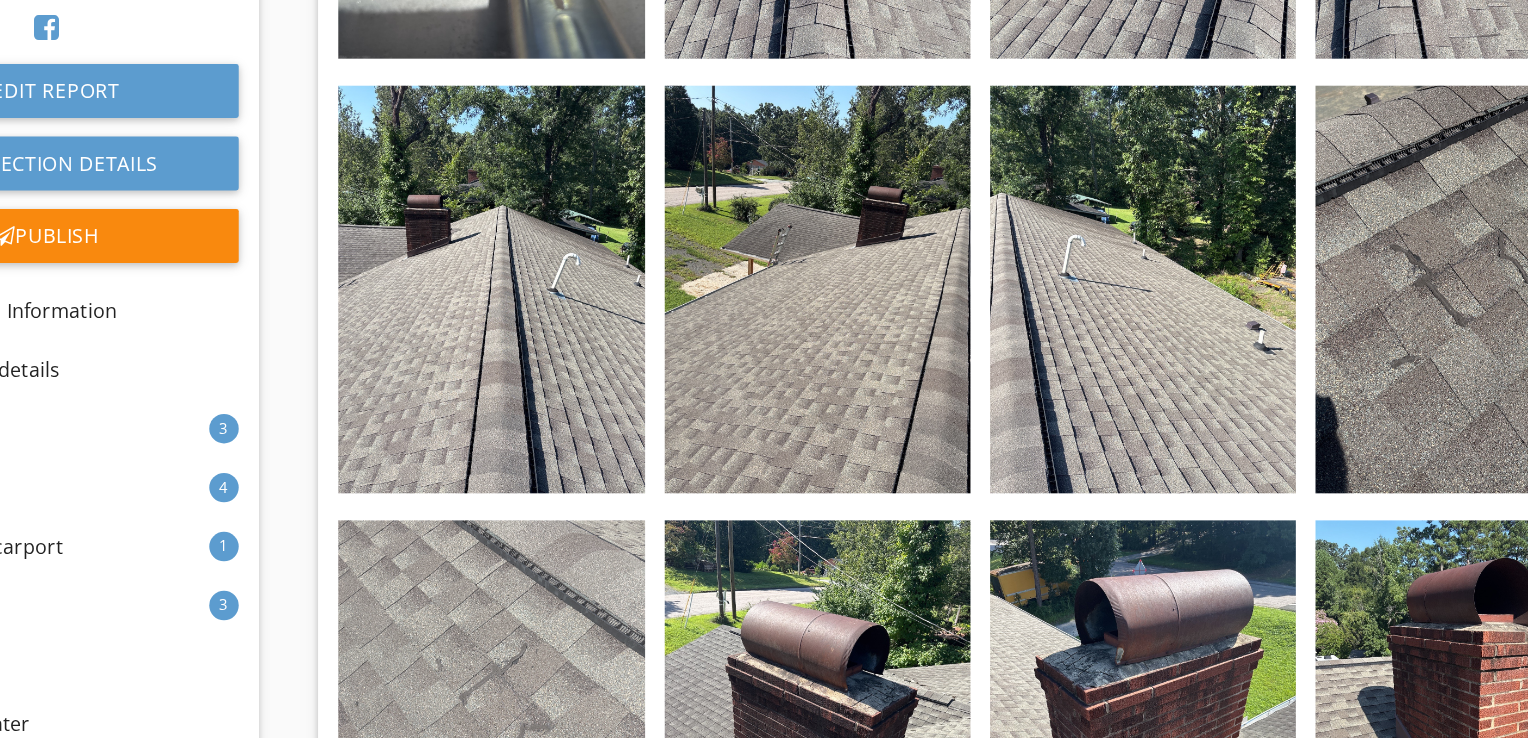 scroll, scrollTop: 4907, scrollLeft: 0, axis: vertical 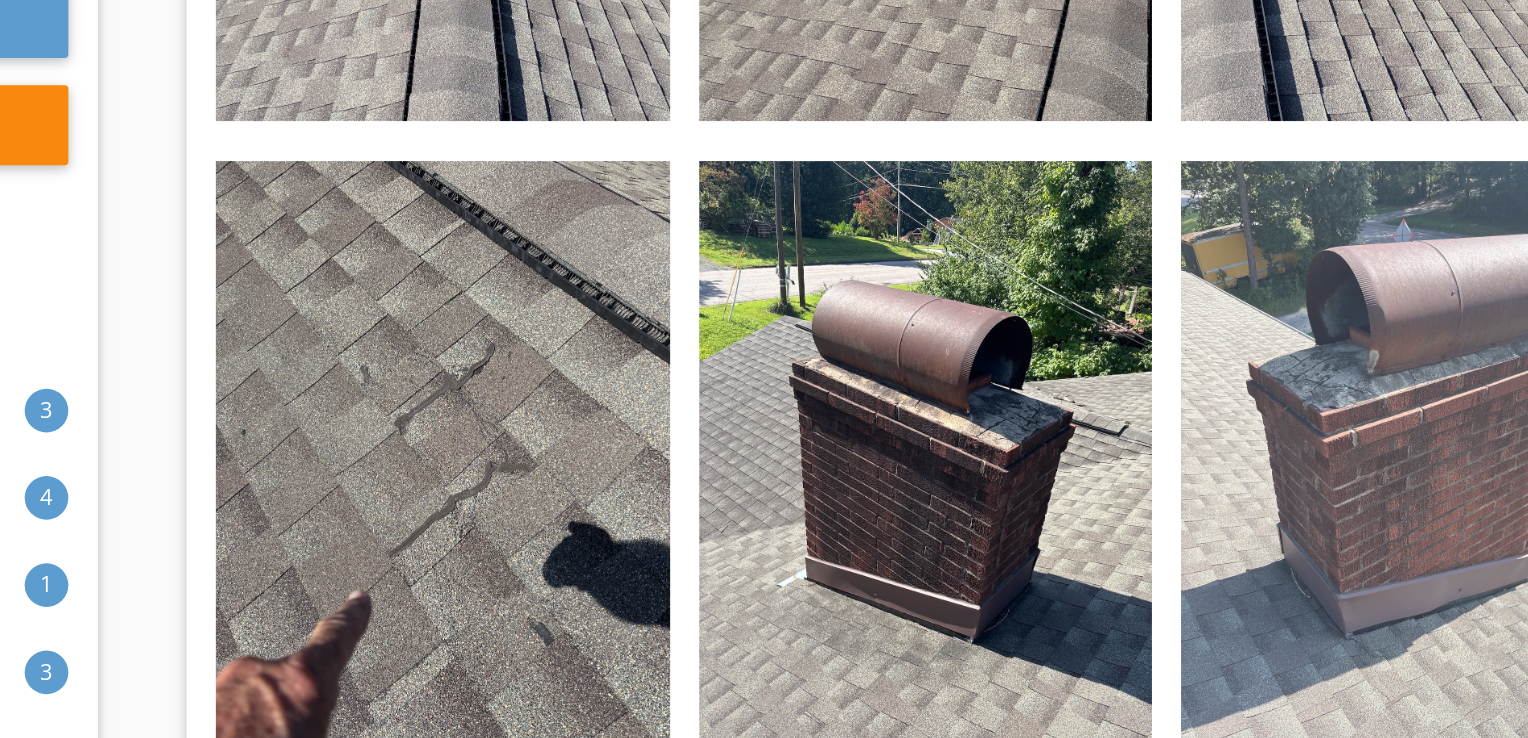 click at bounding box center (1064, 449) 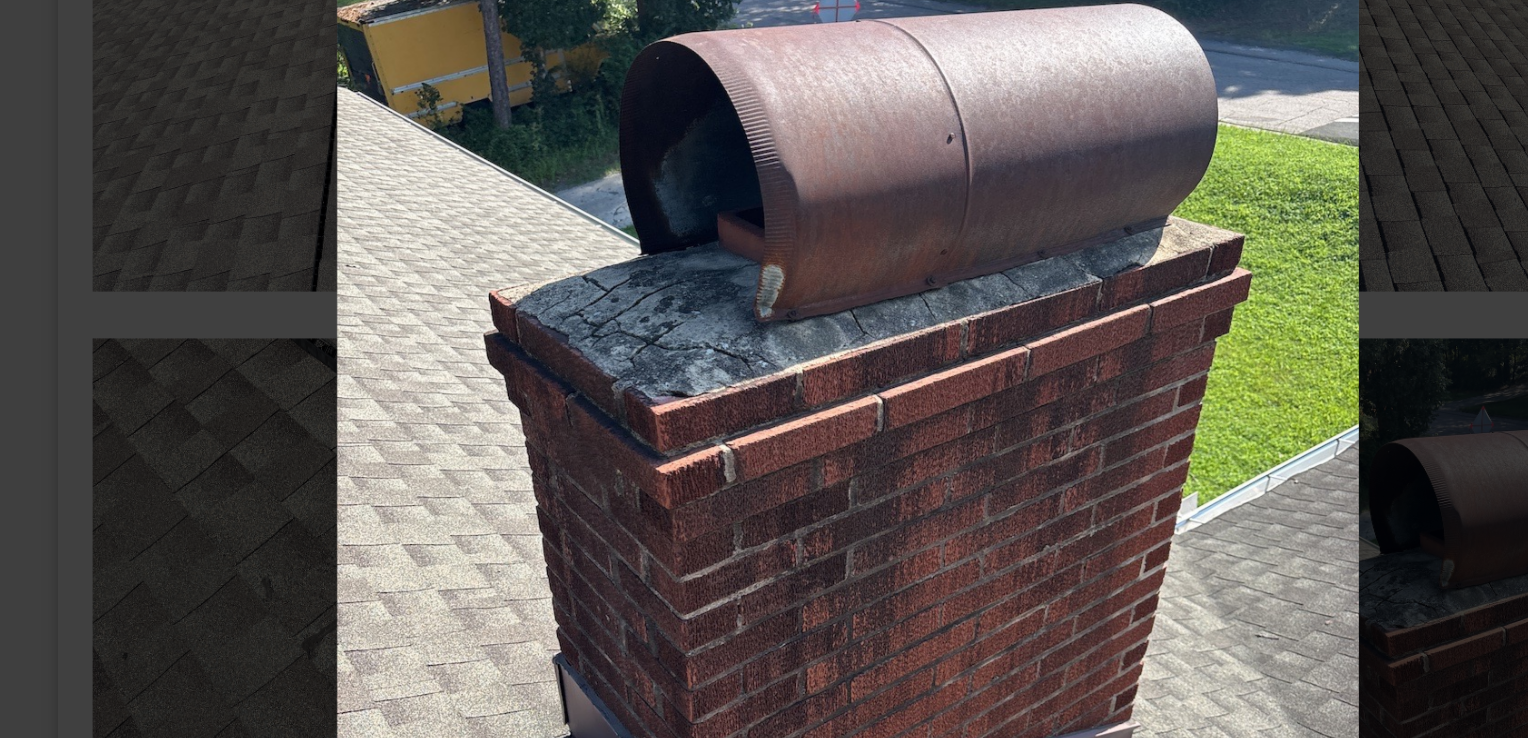 click at bounding box center (764, 369) 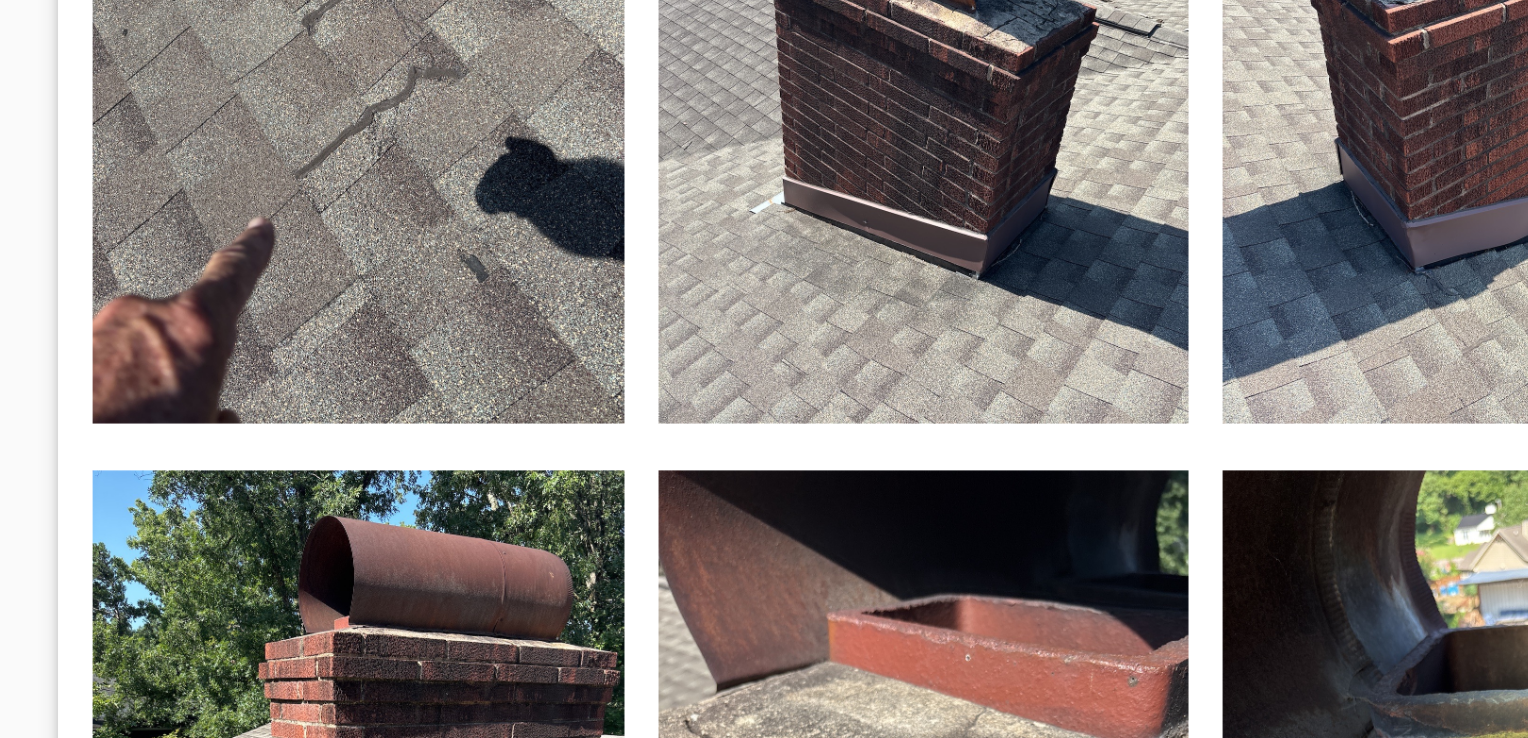 scroll, scrollTop: 5283, scrollLeft: 0, axis: vertical 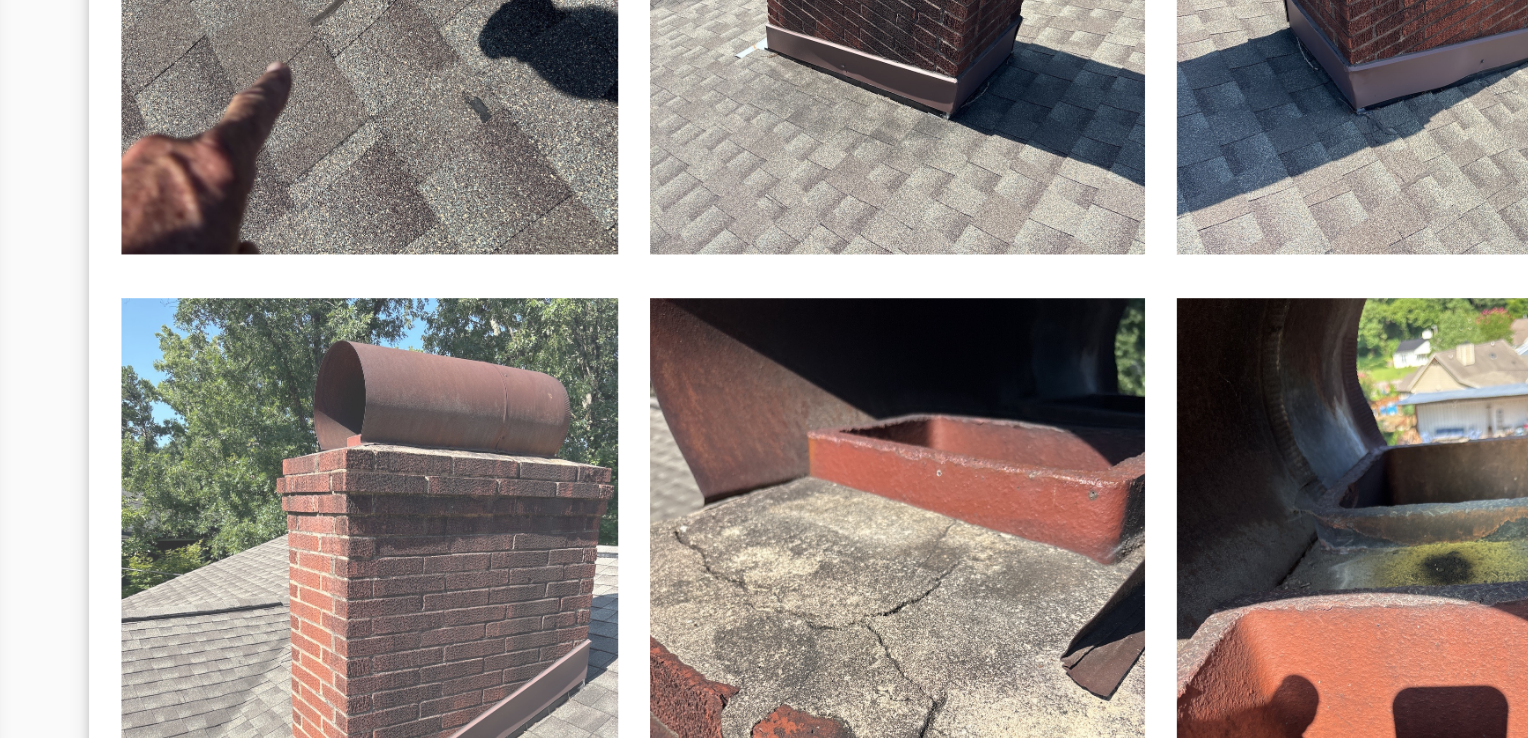 click at bounding box center [533, 428] 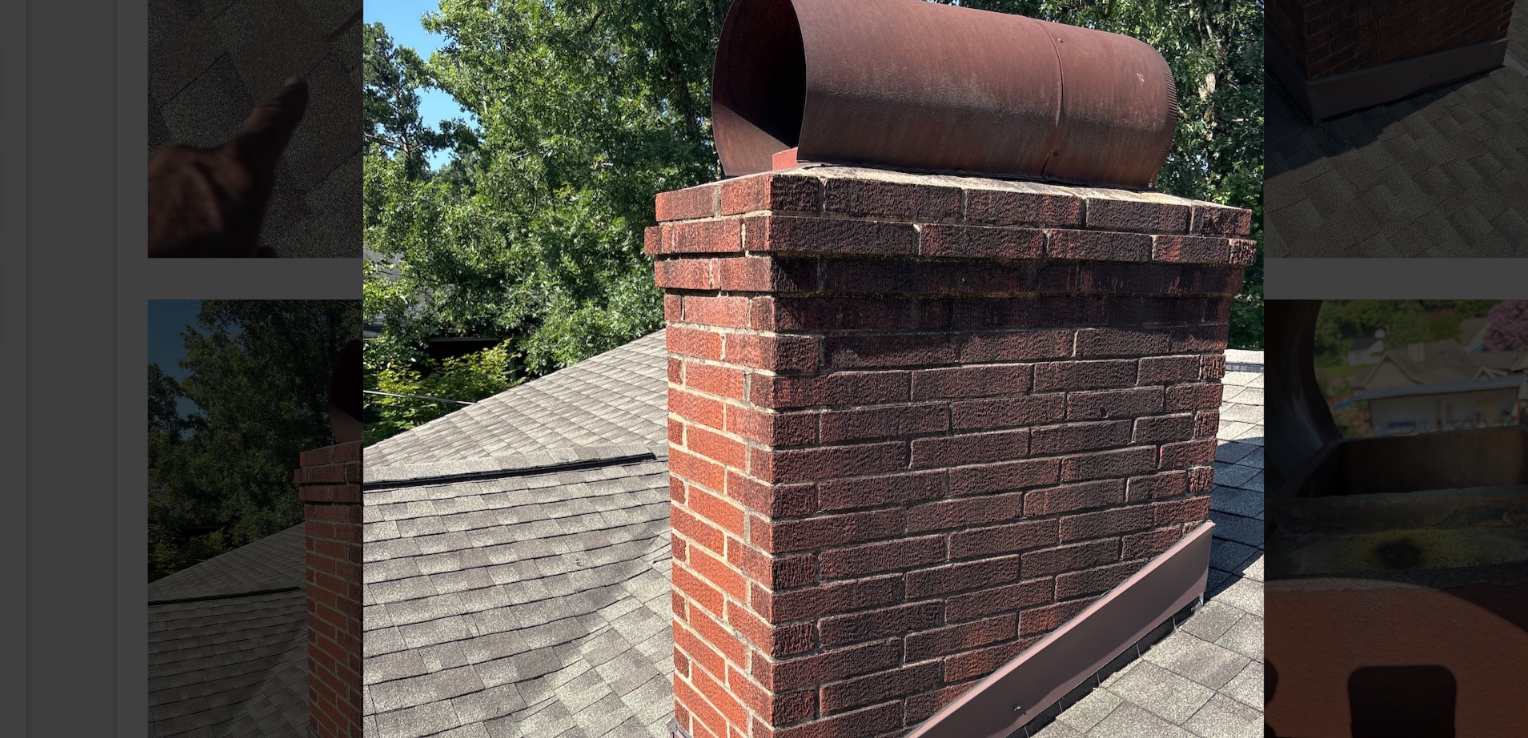 click at bounding box center [764, 369] 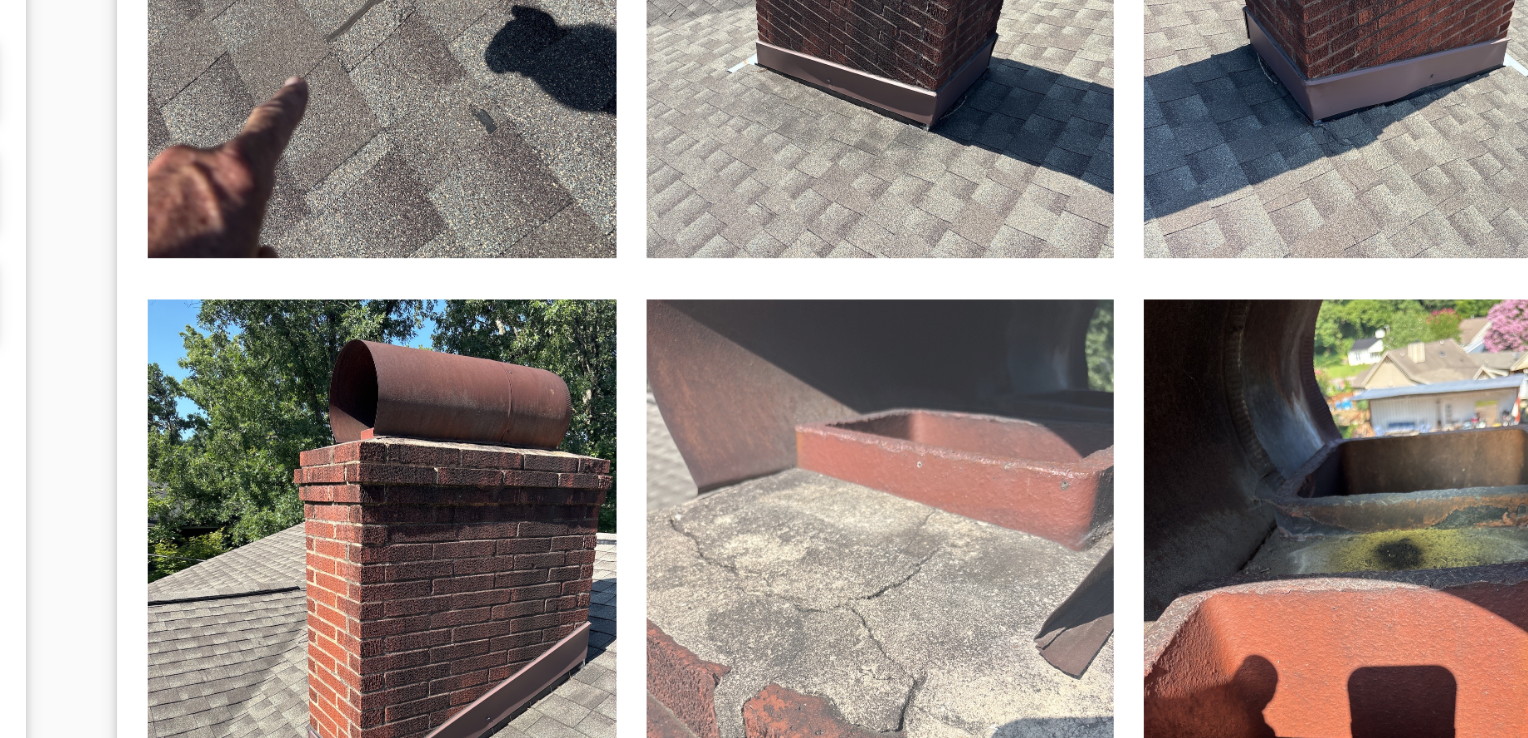 click at bounding box center (799, 428) 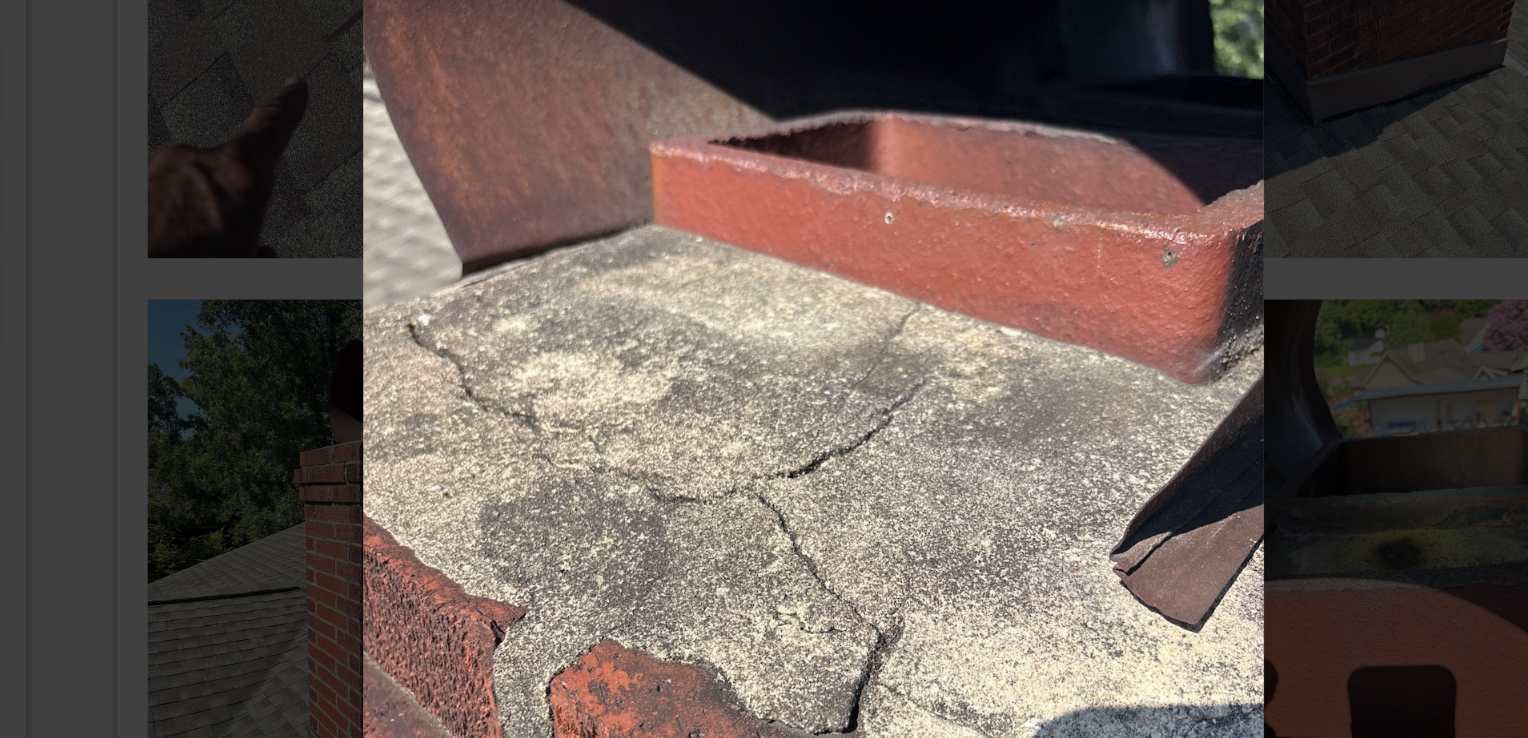 click at bounding box center (764, 369) 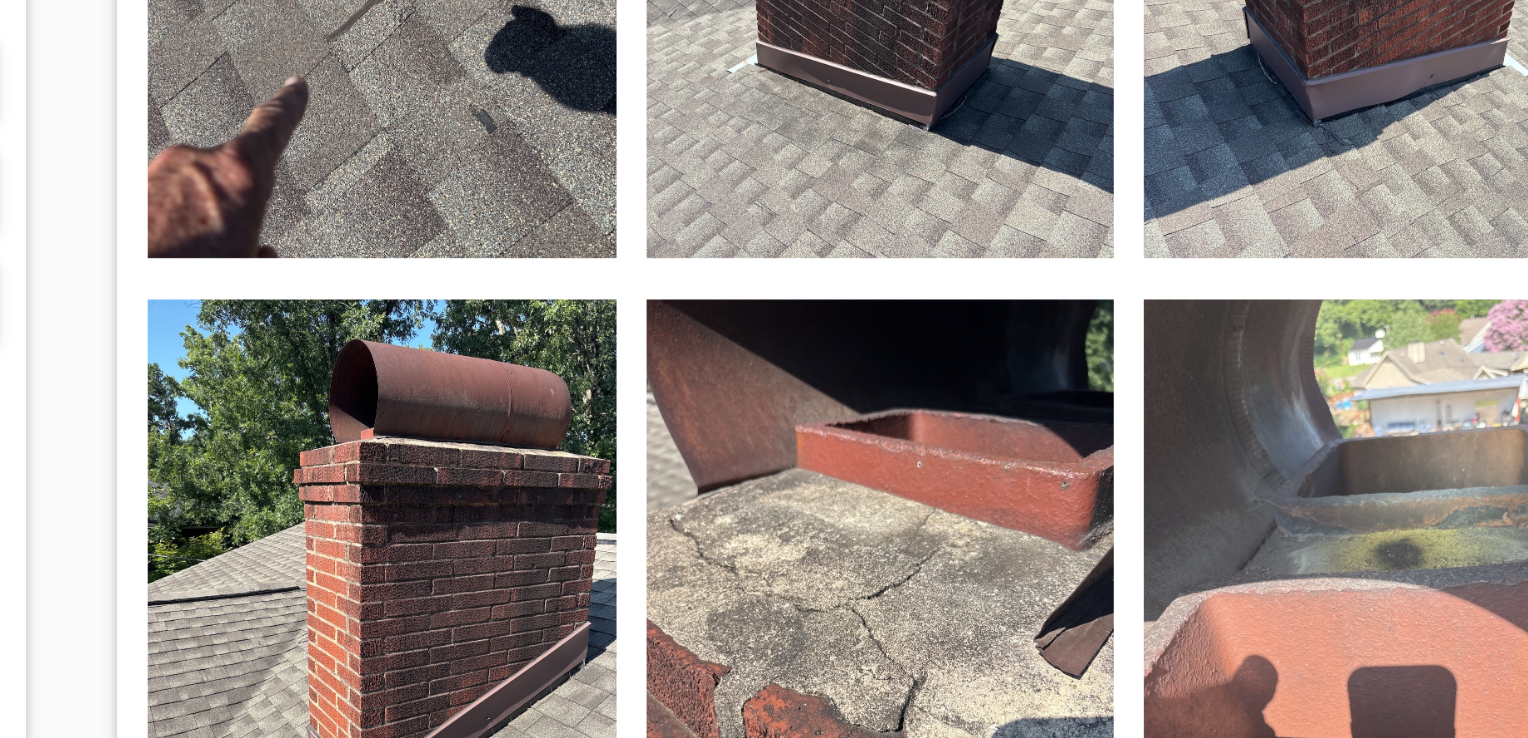 click at bounding box center (1064, 428) 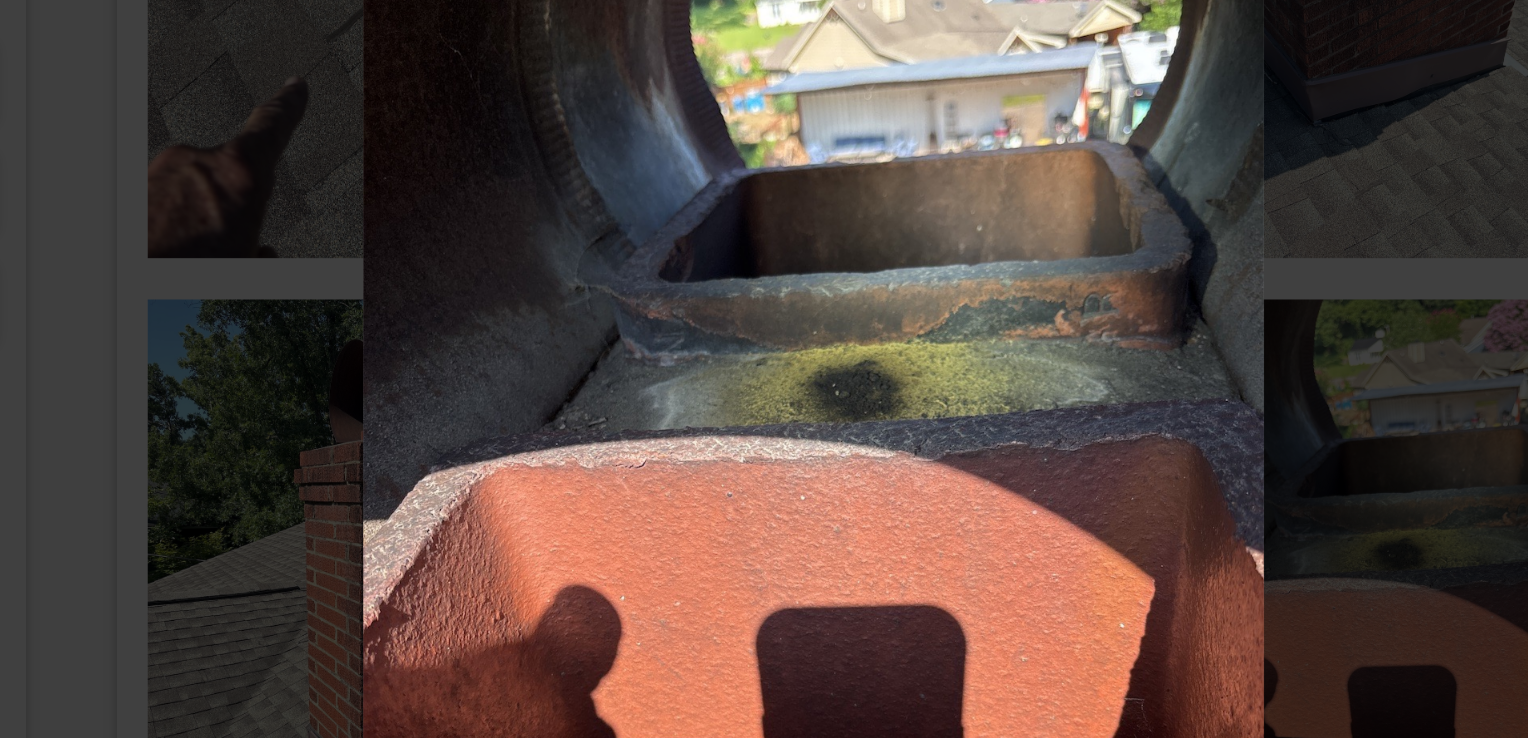 click at bounding box center (764, 369) 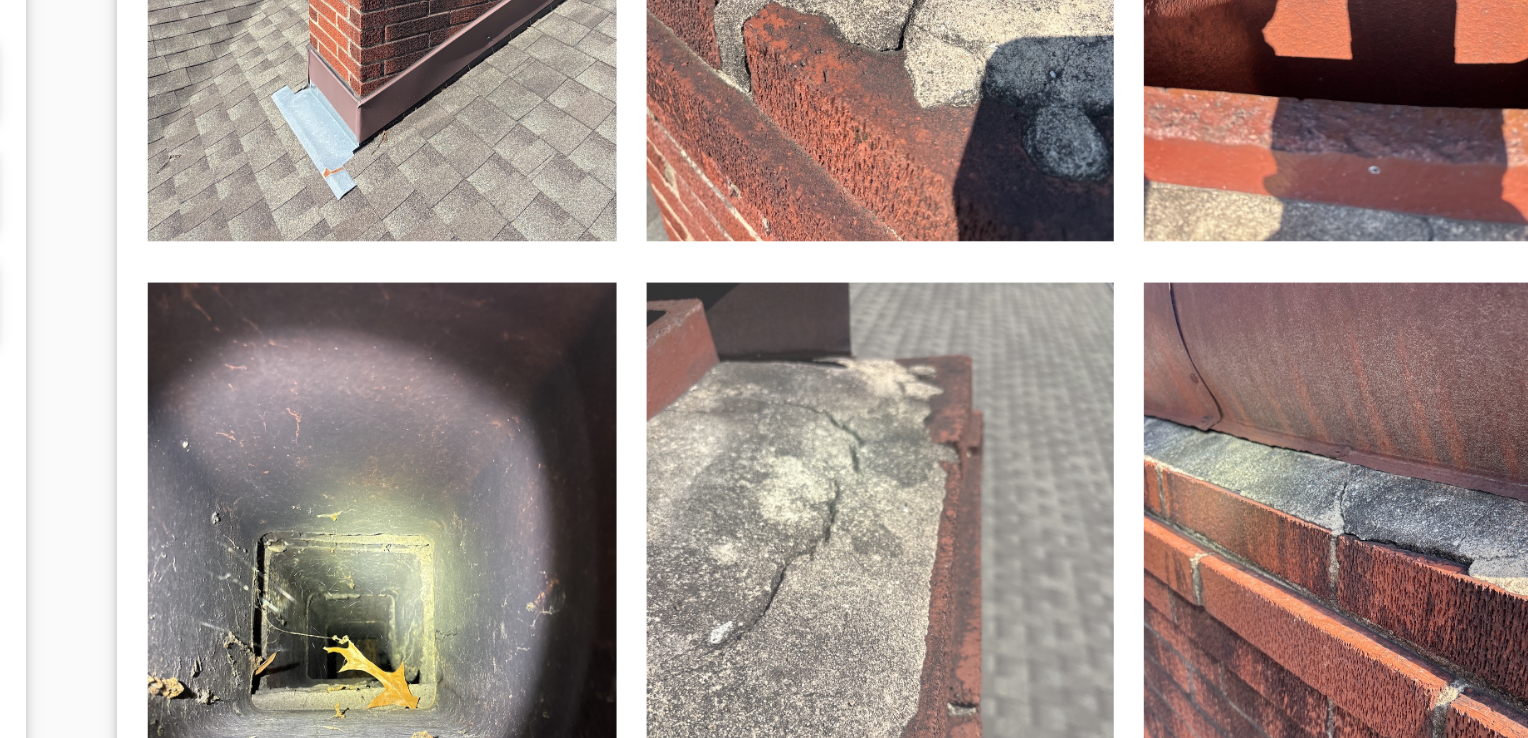 scroll, scrollTop: 5656, scrollLeft: 0, axis: vertical 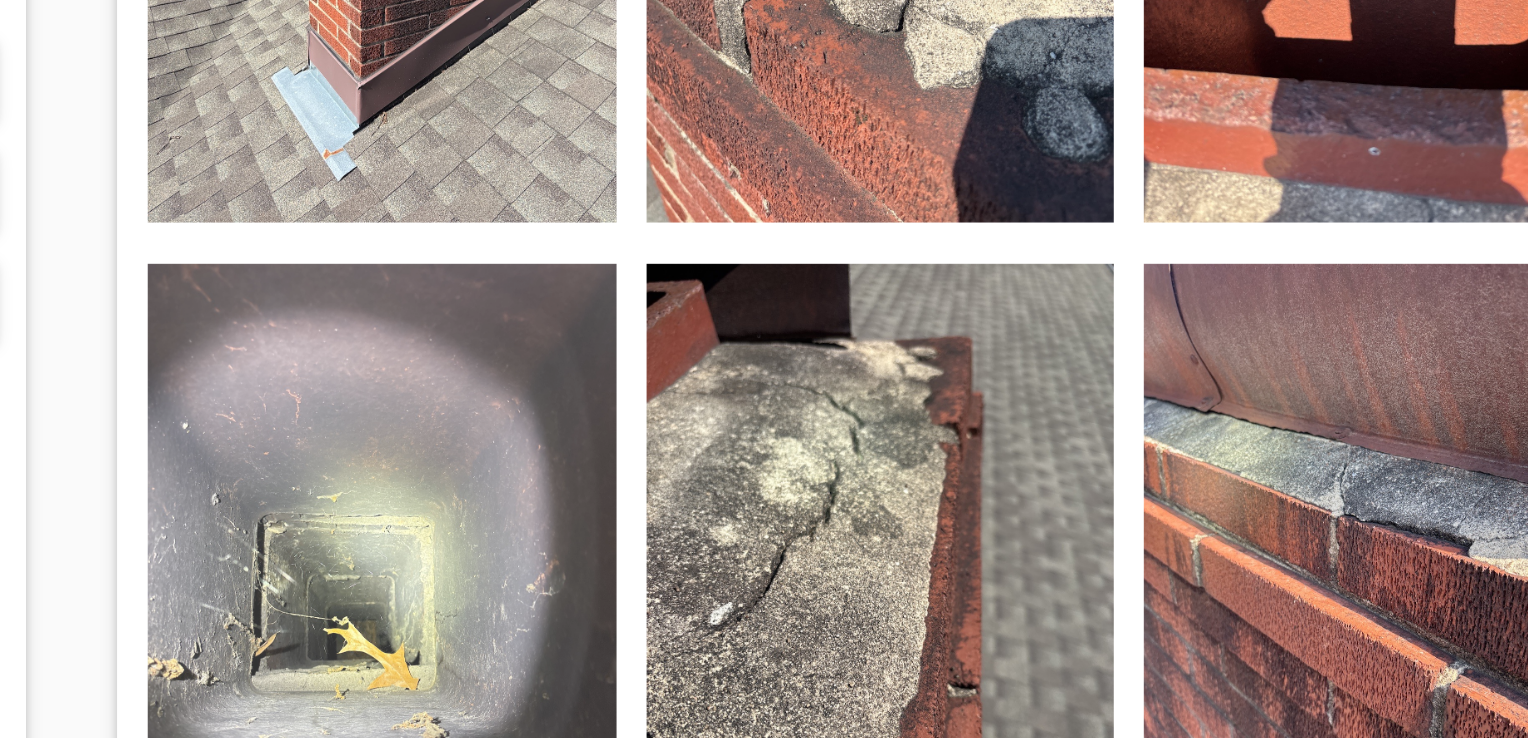 click at bounding box center [533, 409] 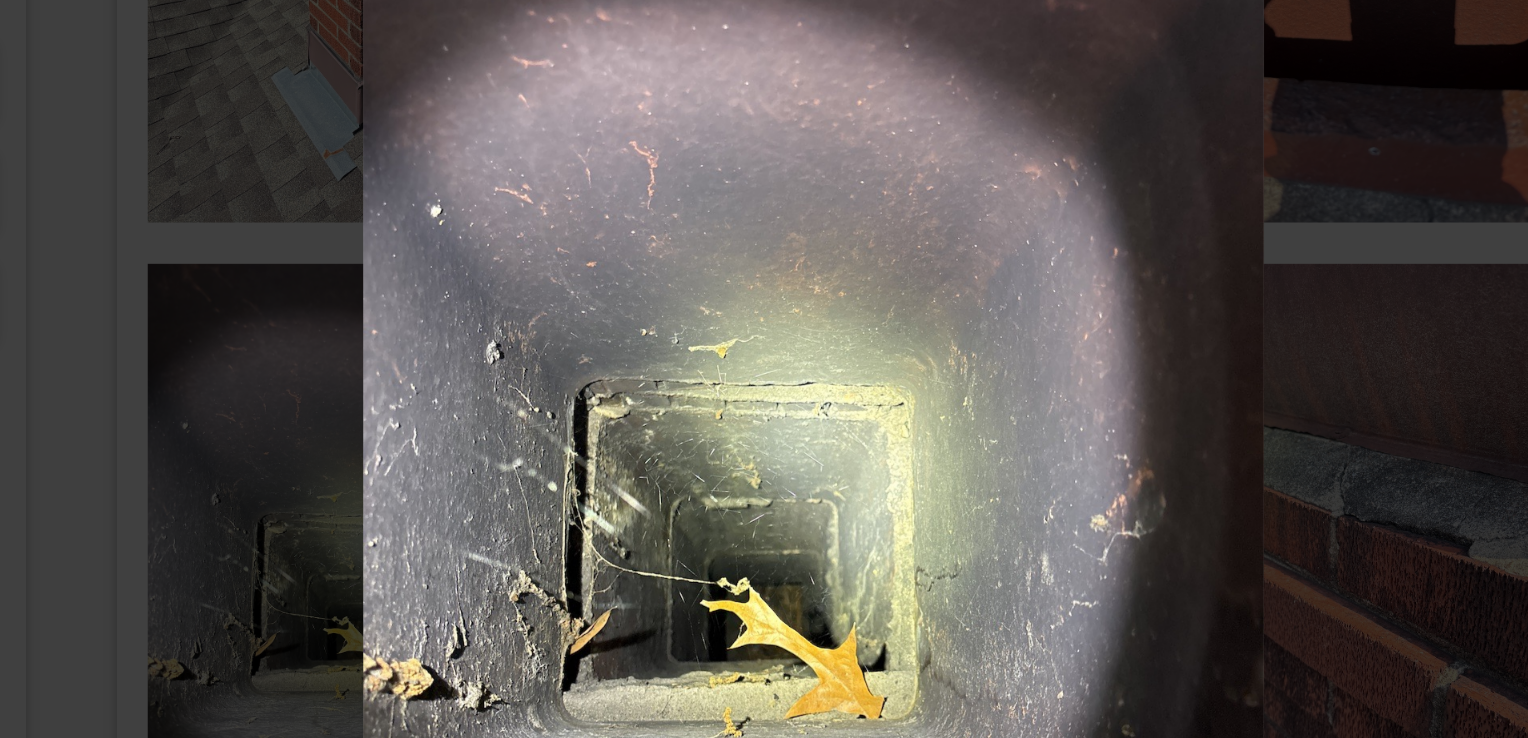 click at bounding box center [764, 369] 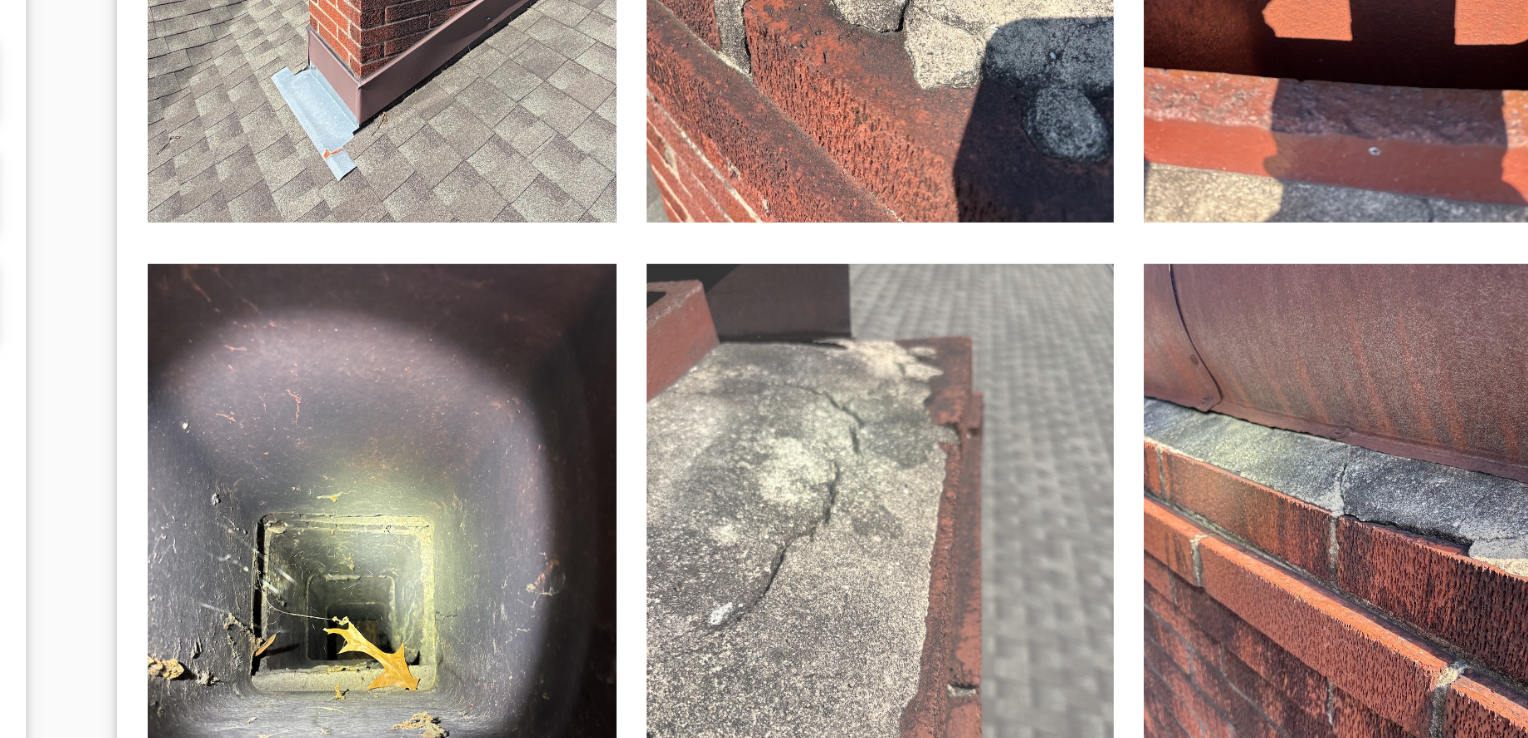 click at bounding box center [799, 409] 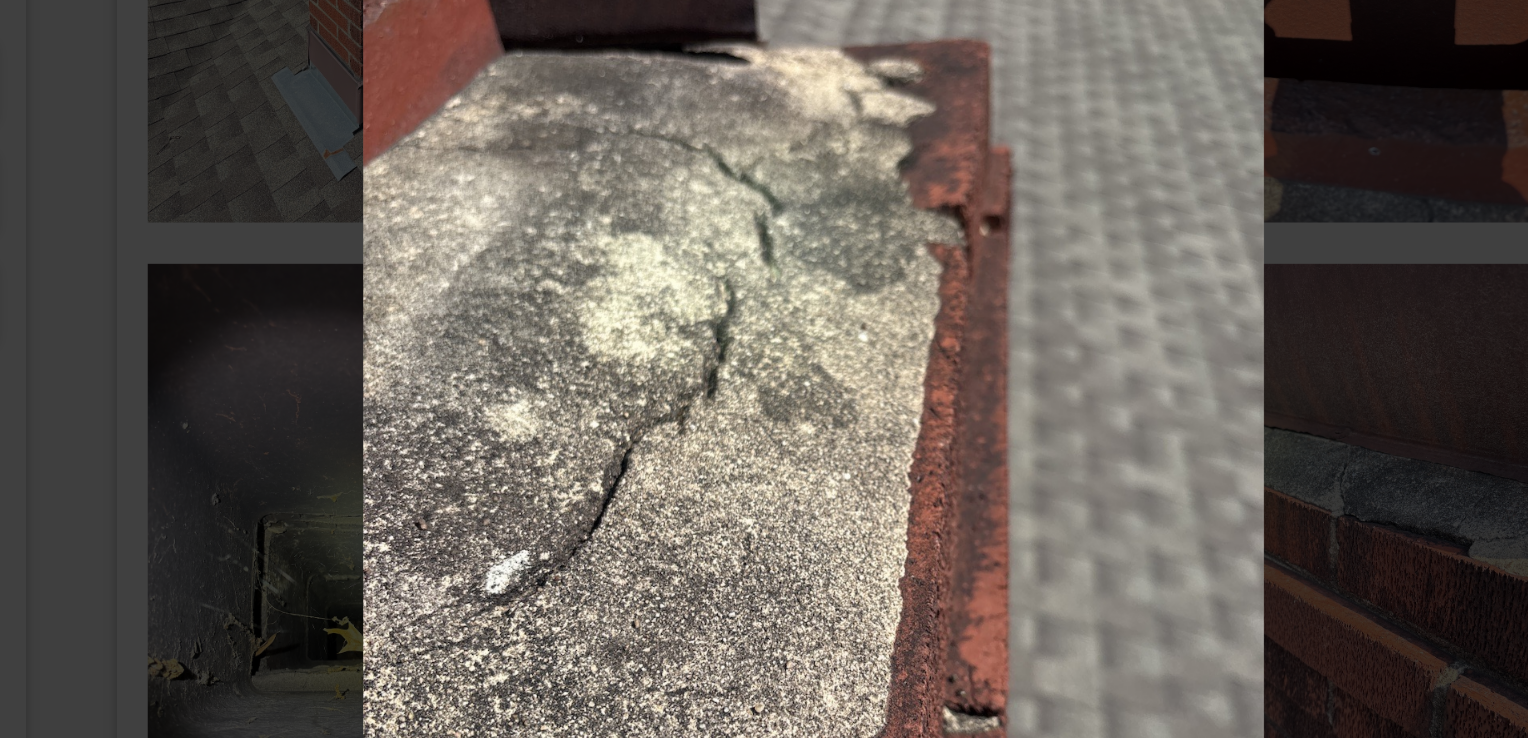 click at bounding box center (764, 369) 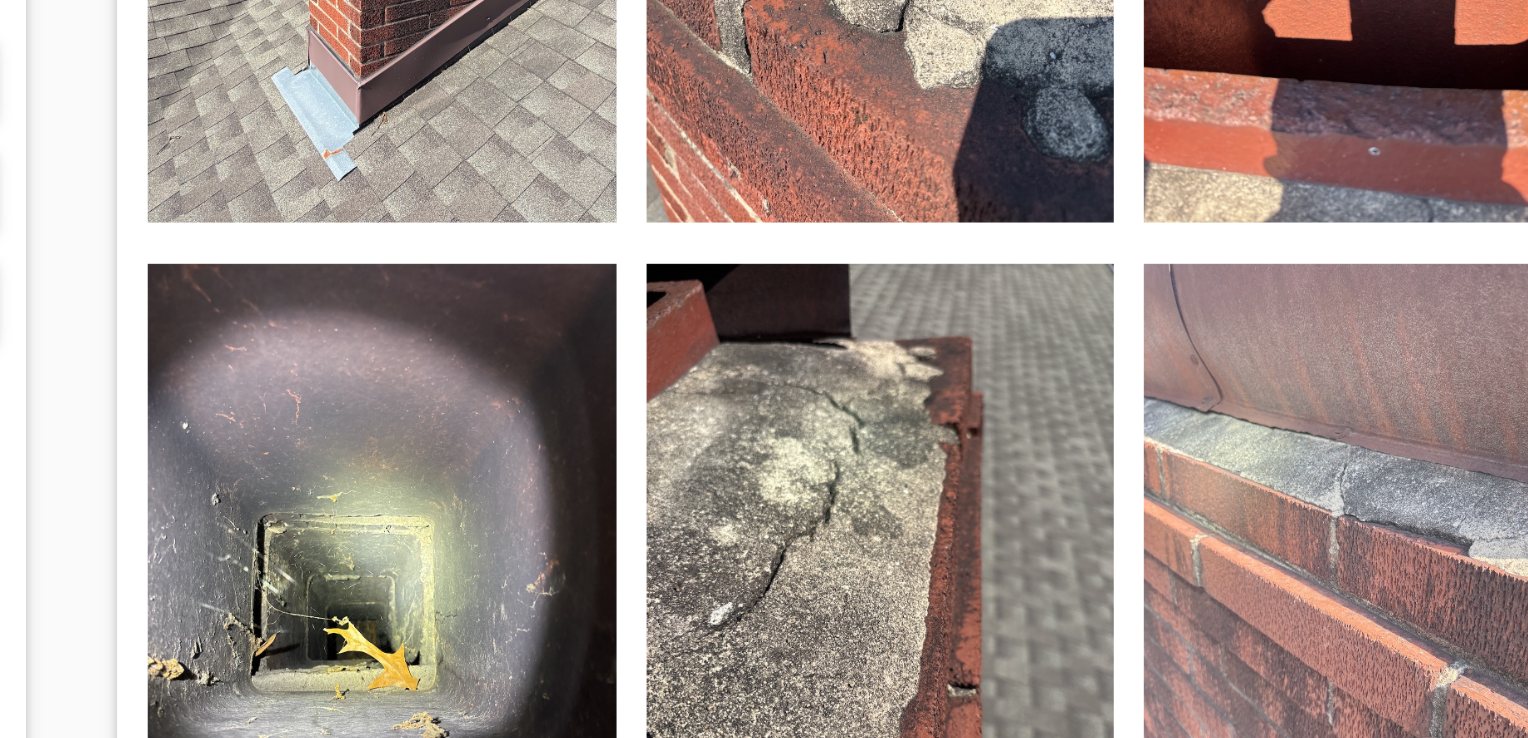 click at bounding box center [1064, 409] 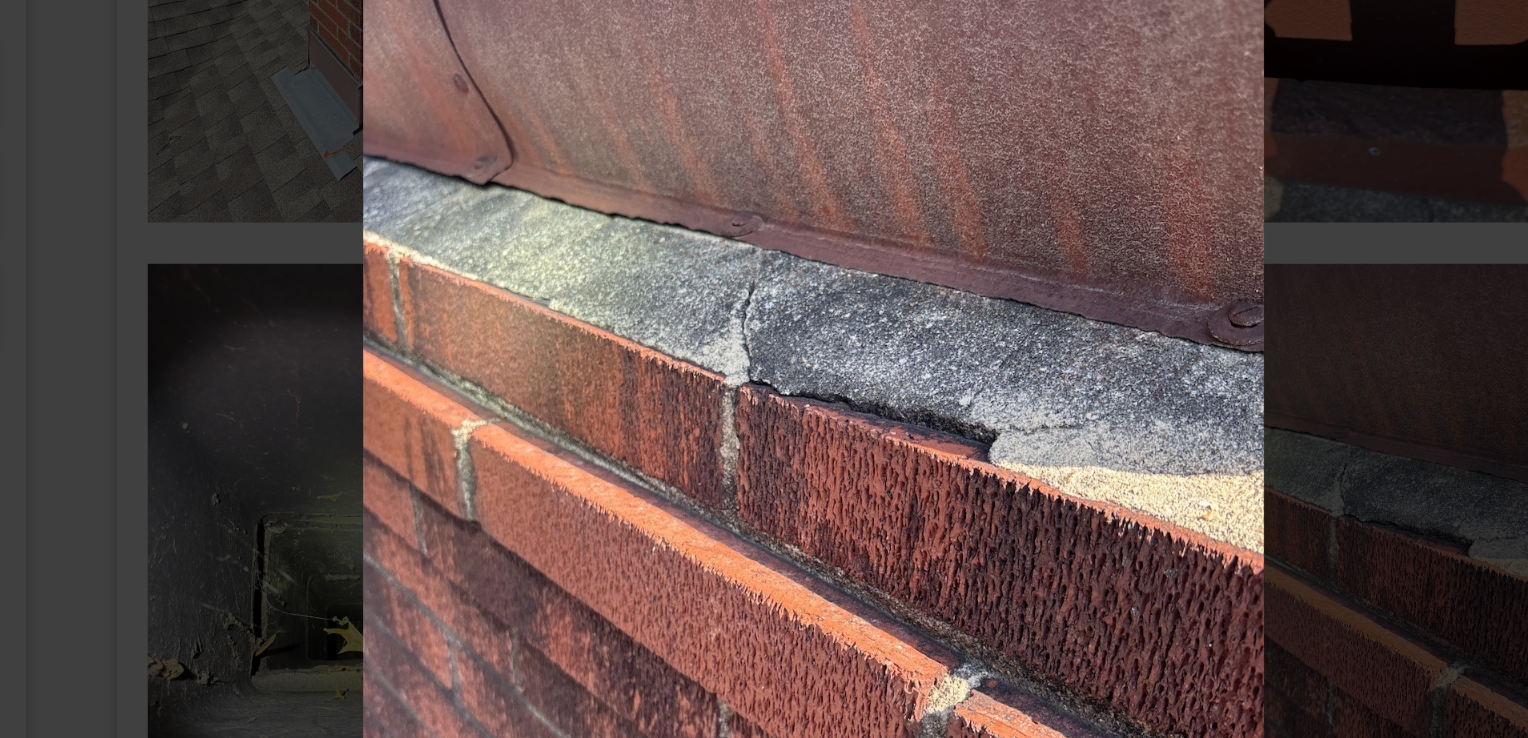 click at bounding box center (764, 369) 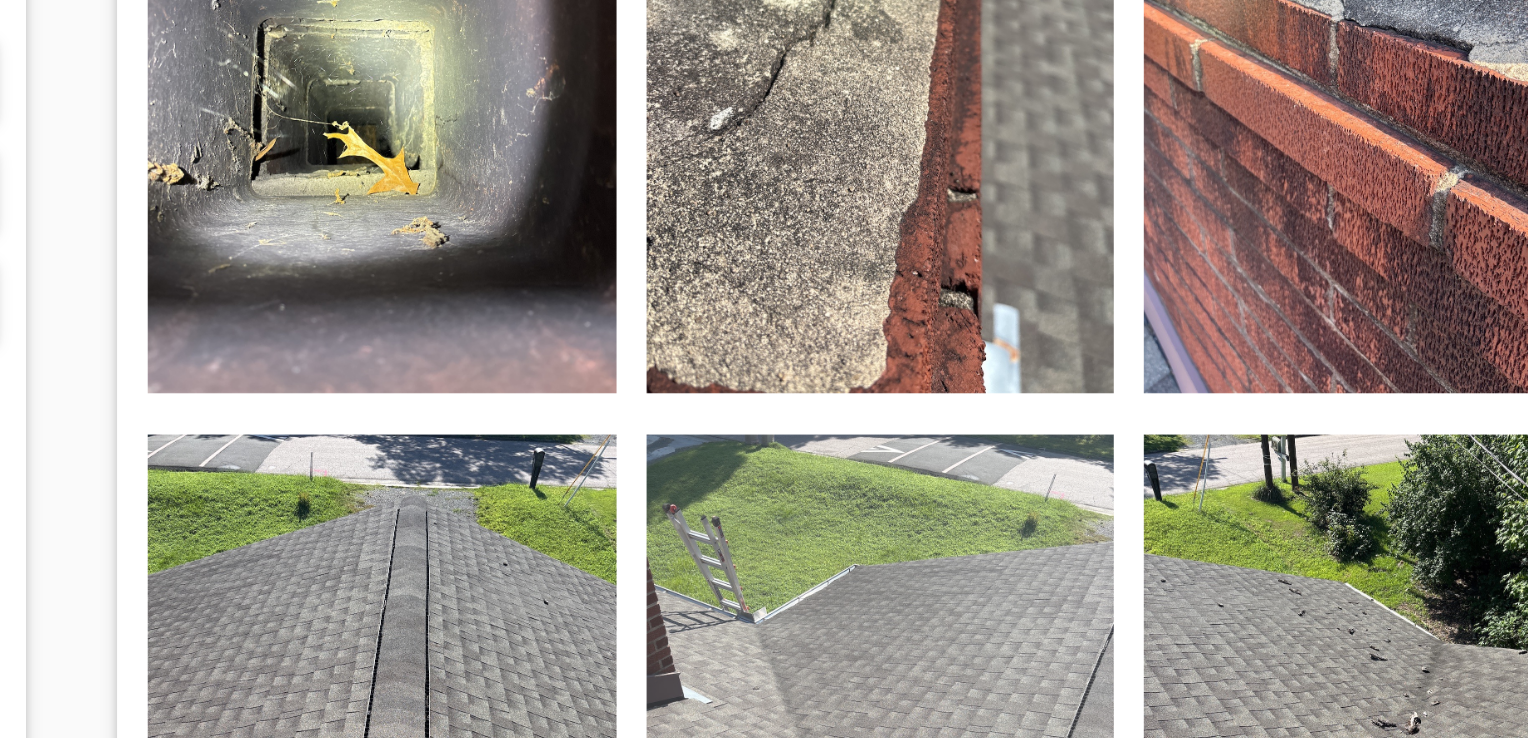 scroll, scrollTop: 5922, scrollLeft: 0, axis: vertical 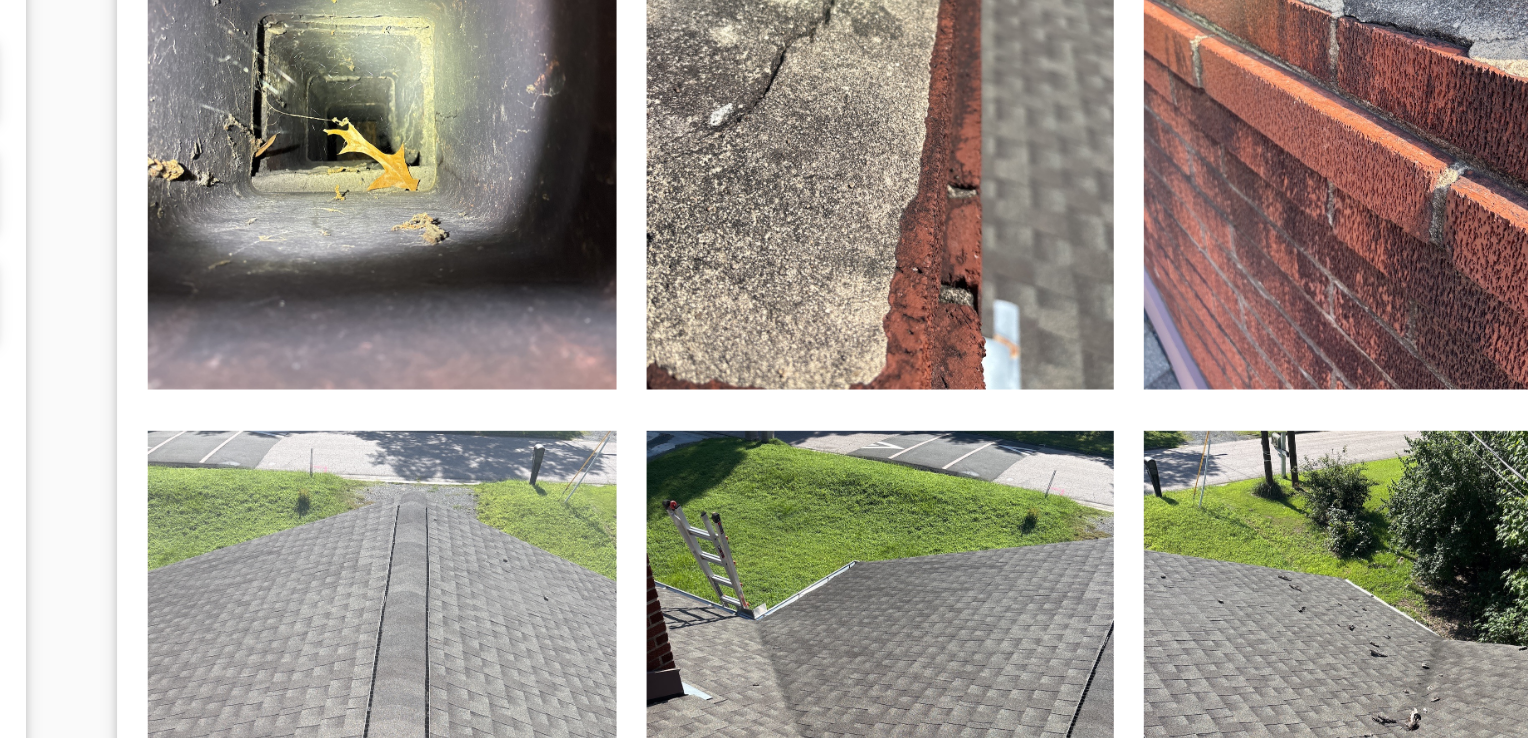 click at bounding box center [533, 498] 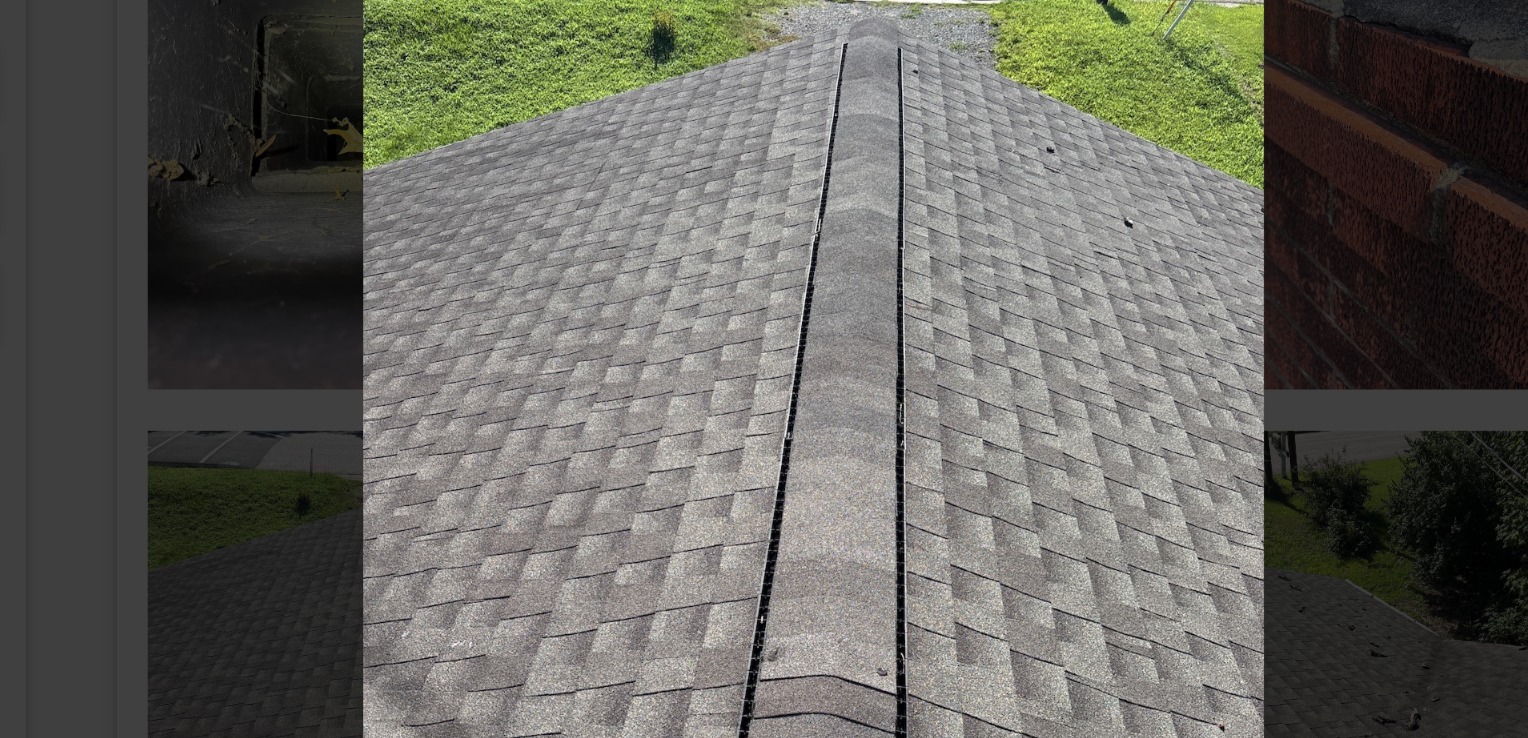 click at bounding box center (764, 369) 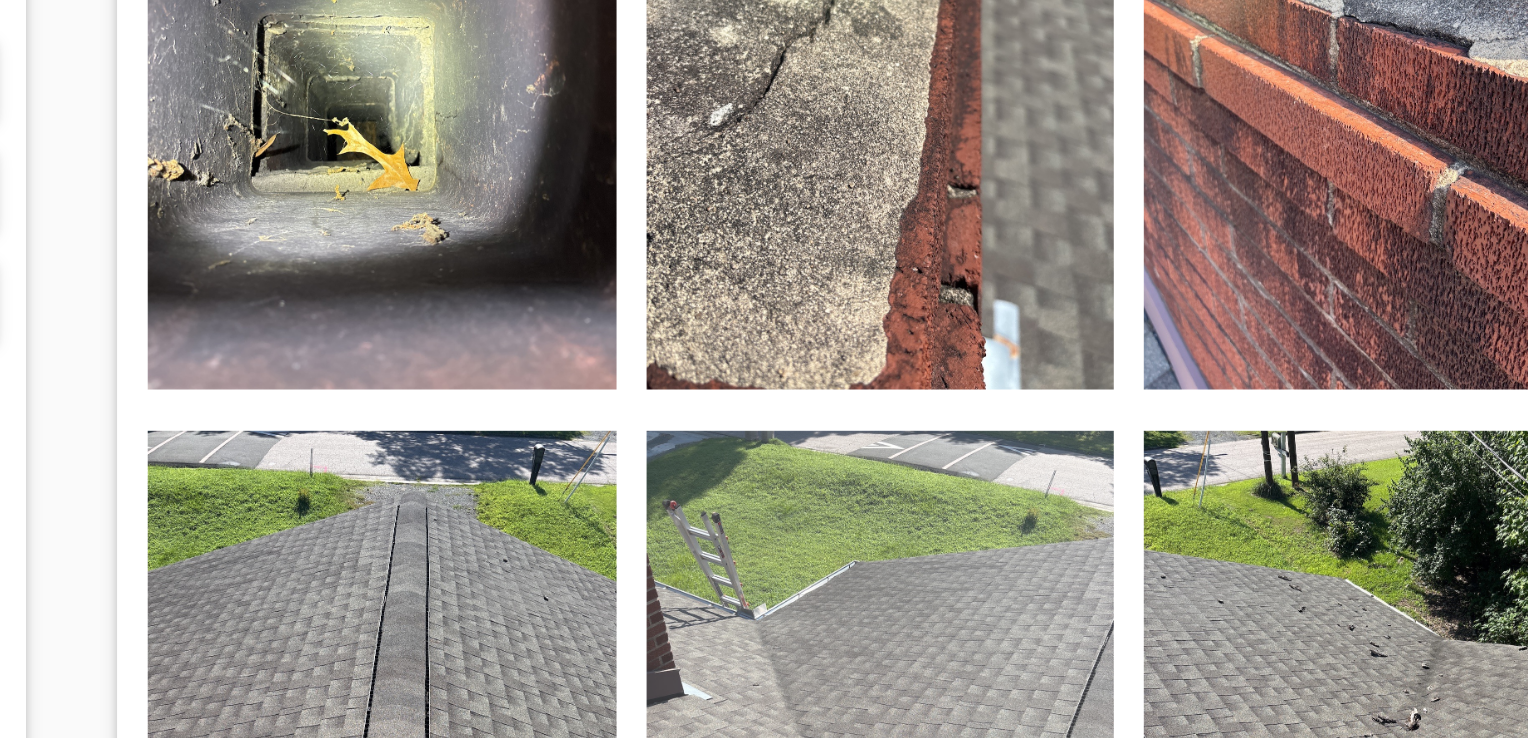 click at bounding box center (799, 498) 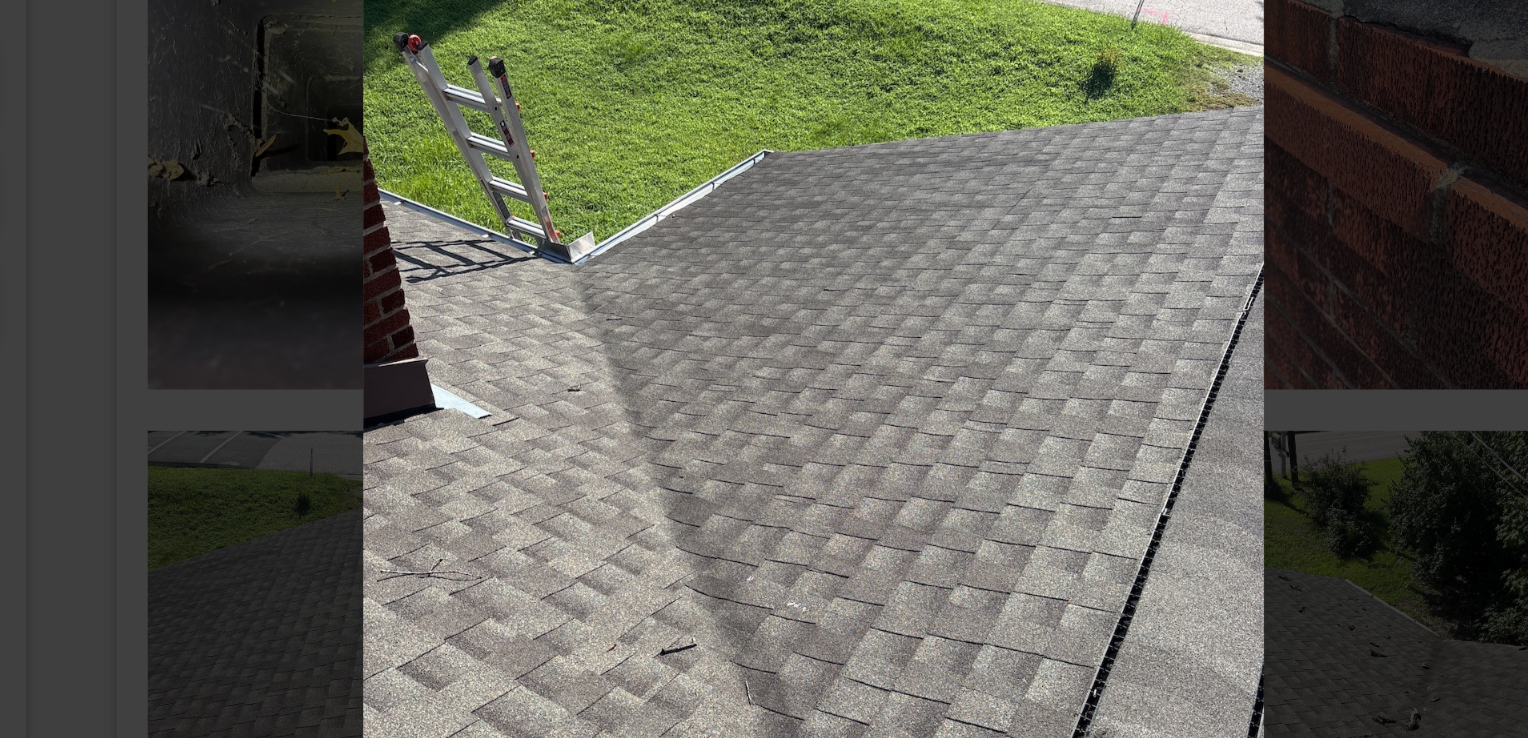 click at bounding box center (764, 369) 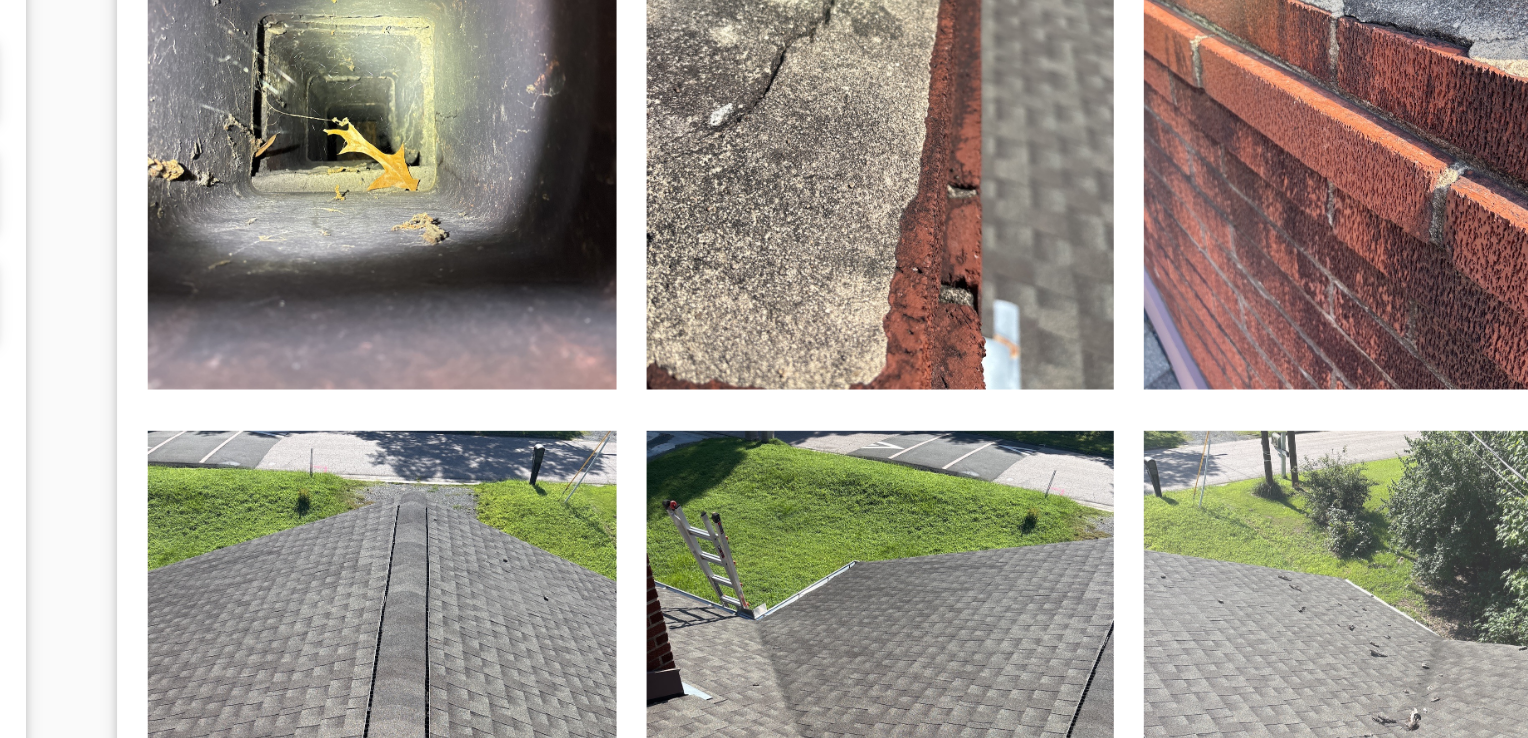 click at bounding box center (1064, 498) 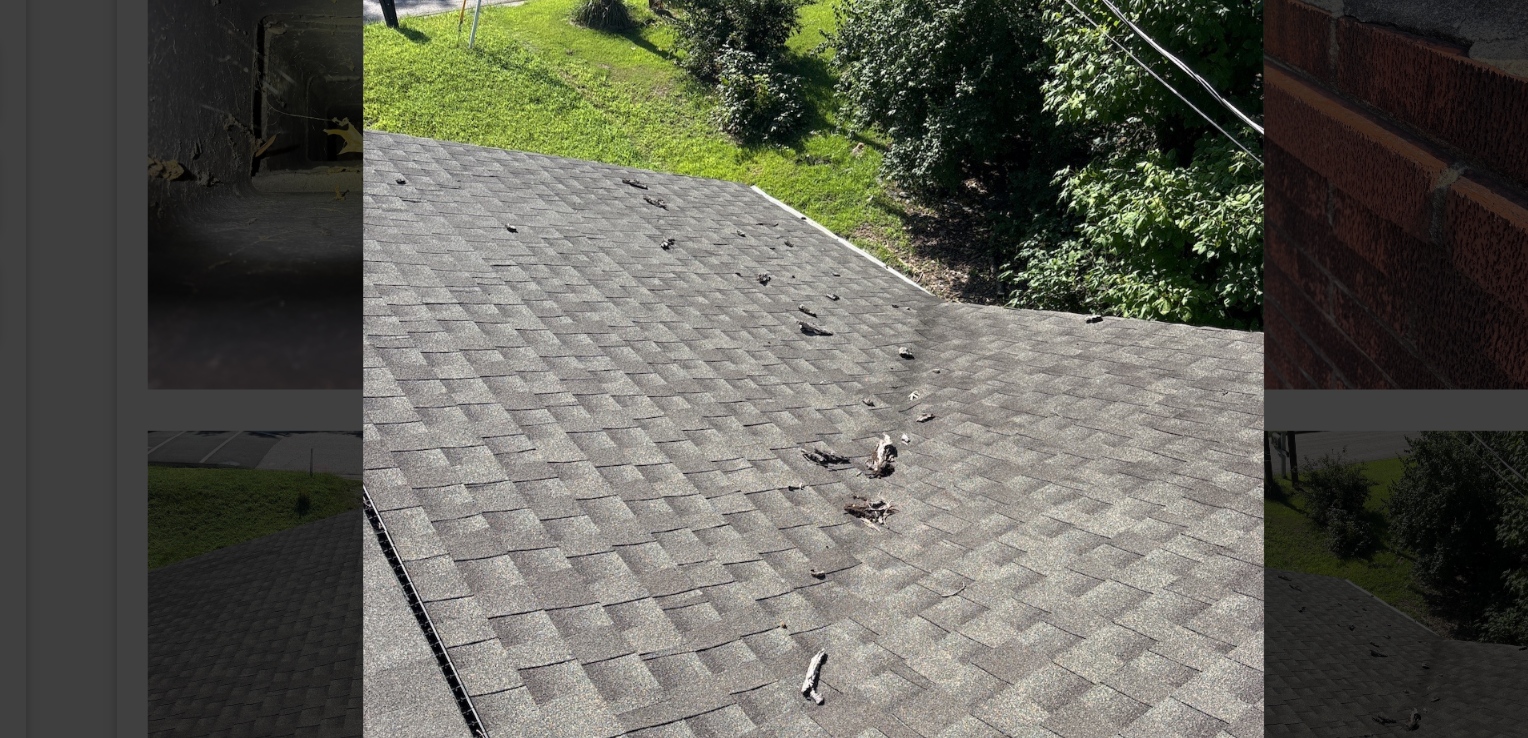 click at bounding box center [764, 369] 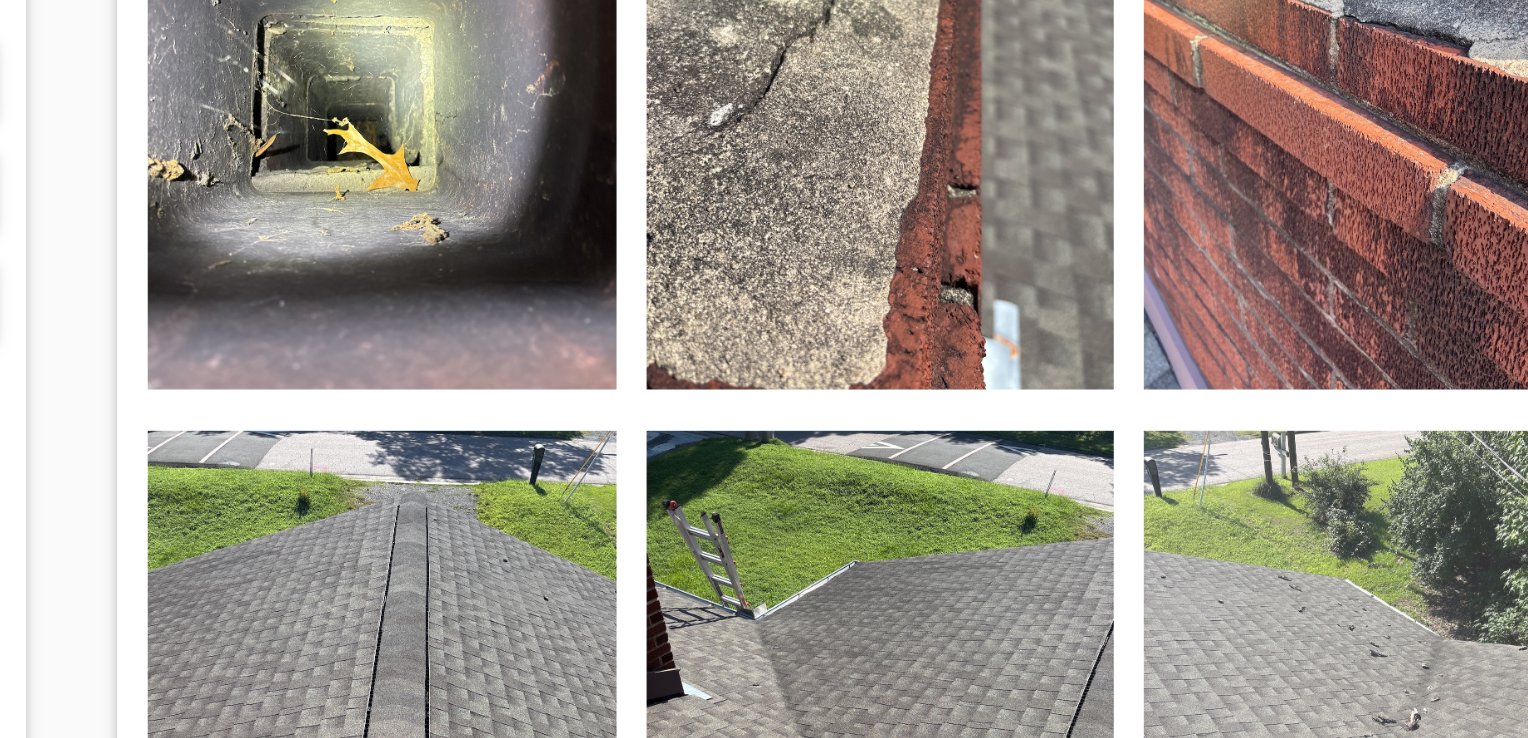 click at bounding box center [1064, 498] 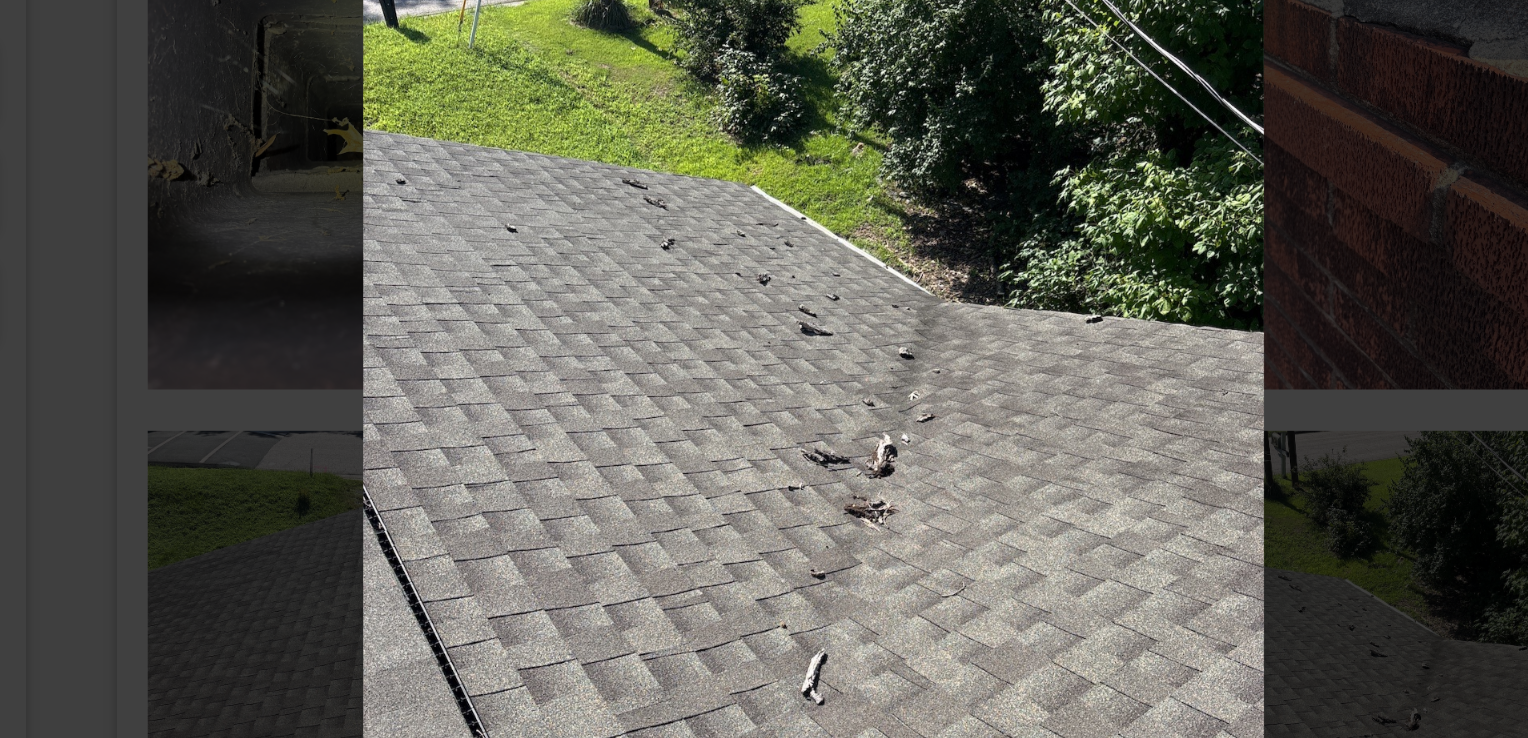 click at bounding box center [764, 369] 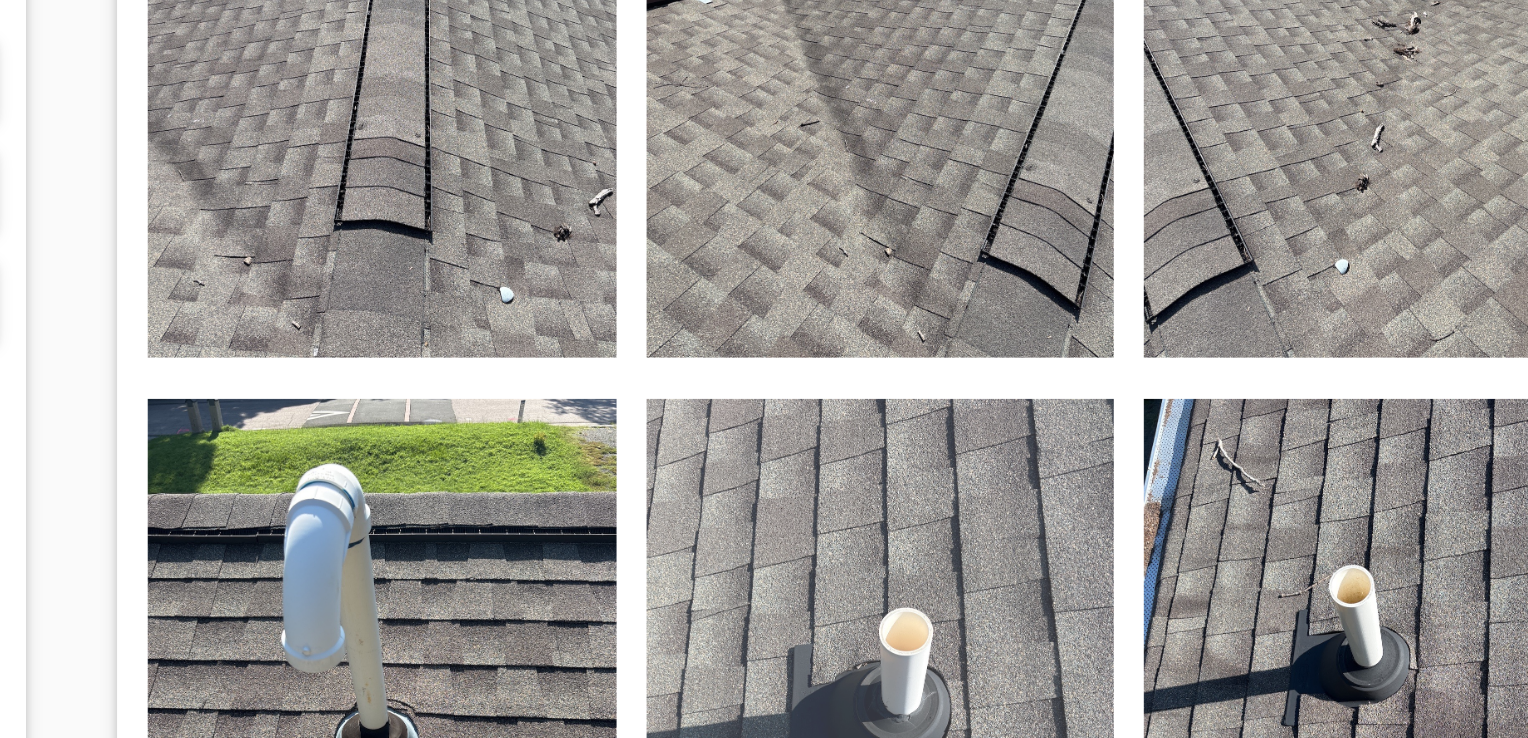 scroll, scrollTop: 6455, scrollLeft: 0, axis: vertical 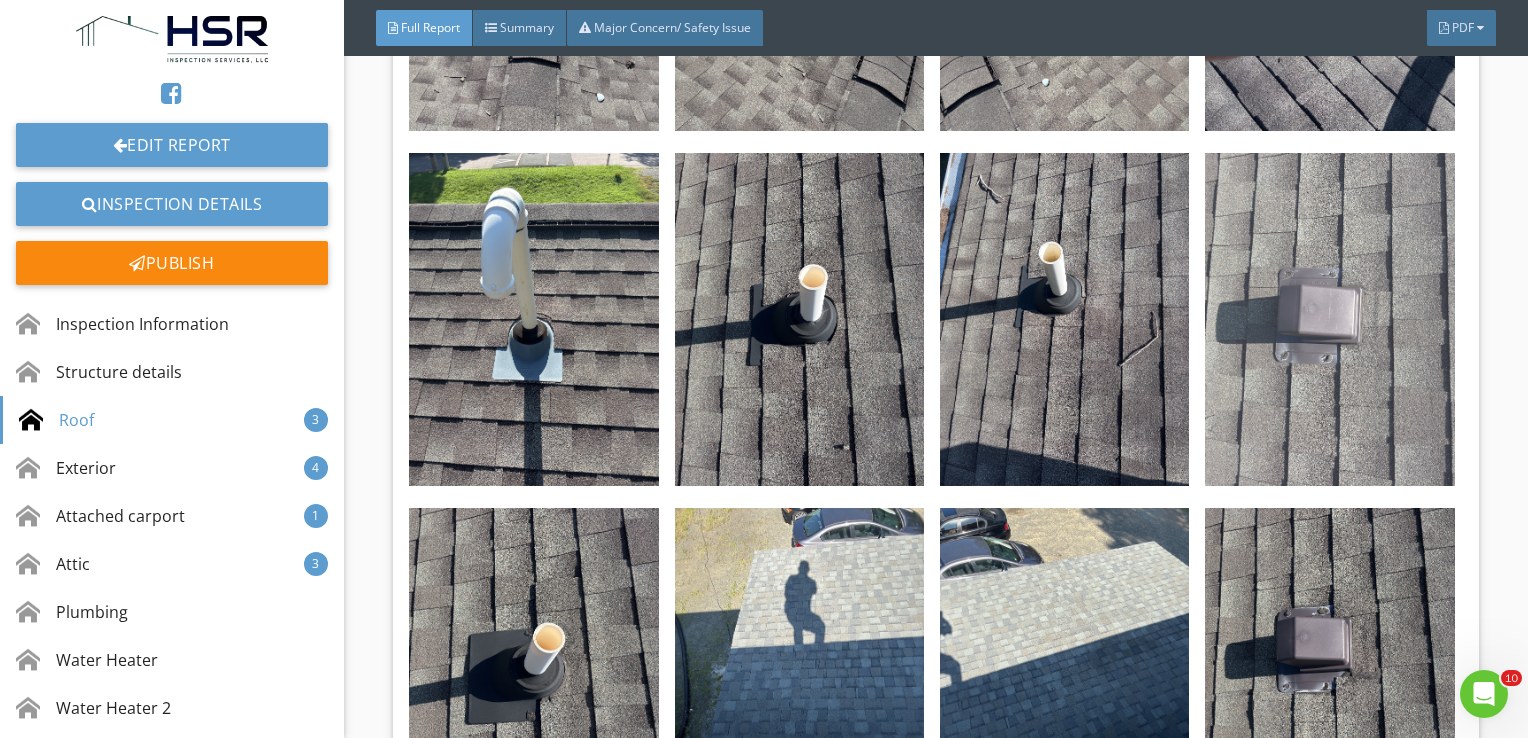 click at bounding box center [1329, 319] 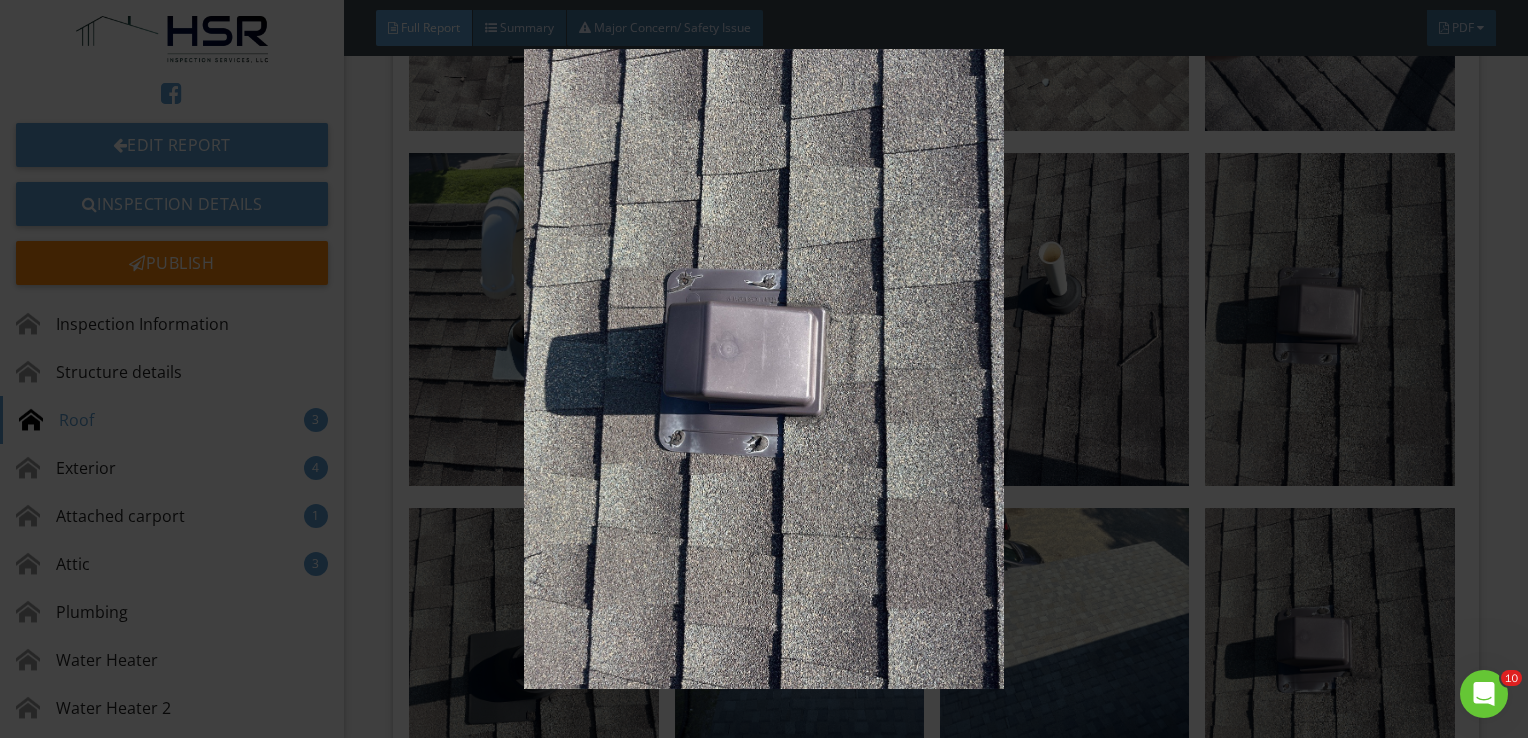 click at bounding box center (764, 369) 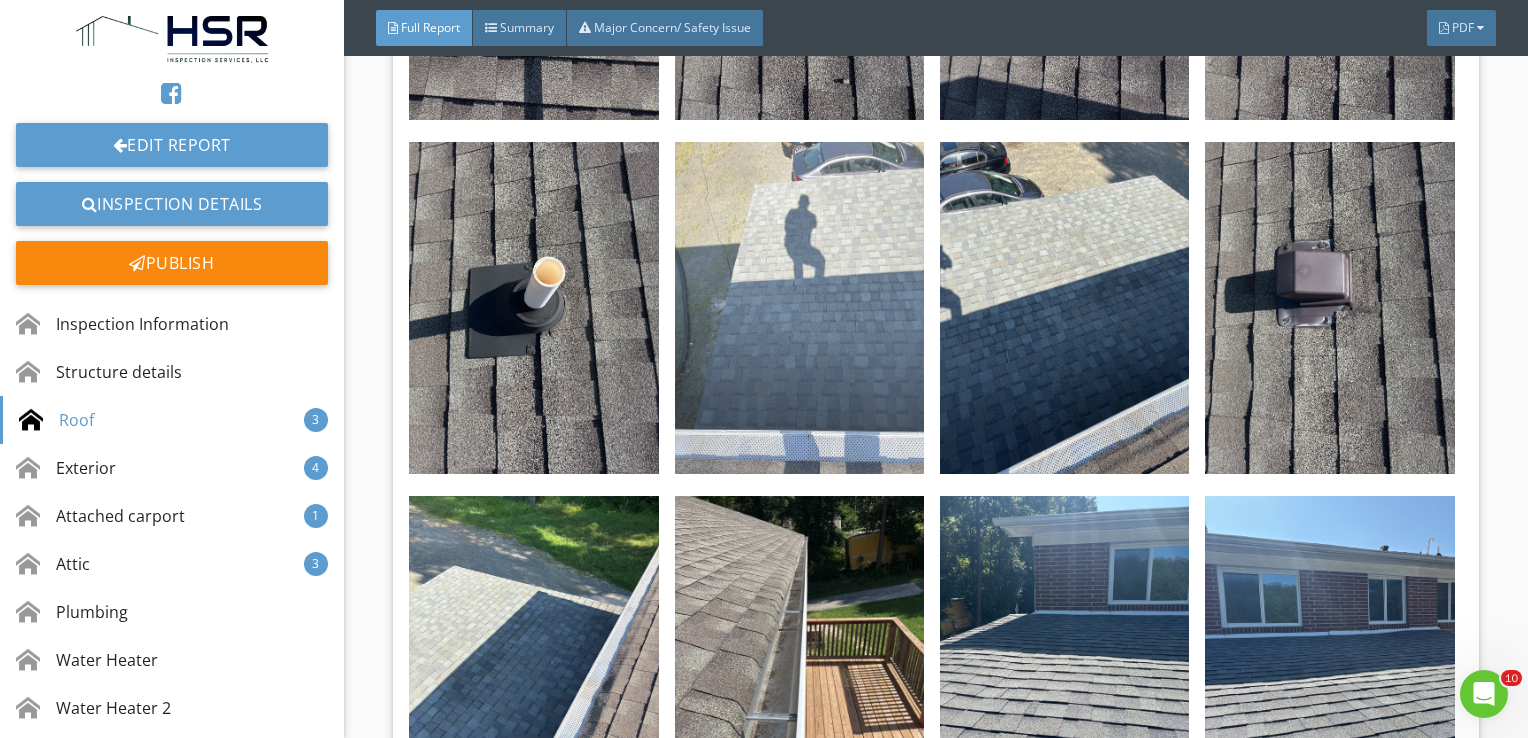 scroll, scrollTop: 6855, scrollLeft: 0, axis: vertical 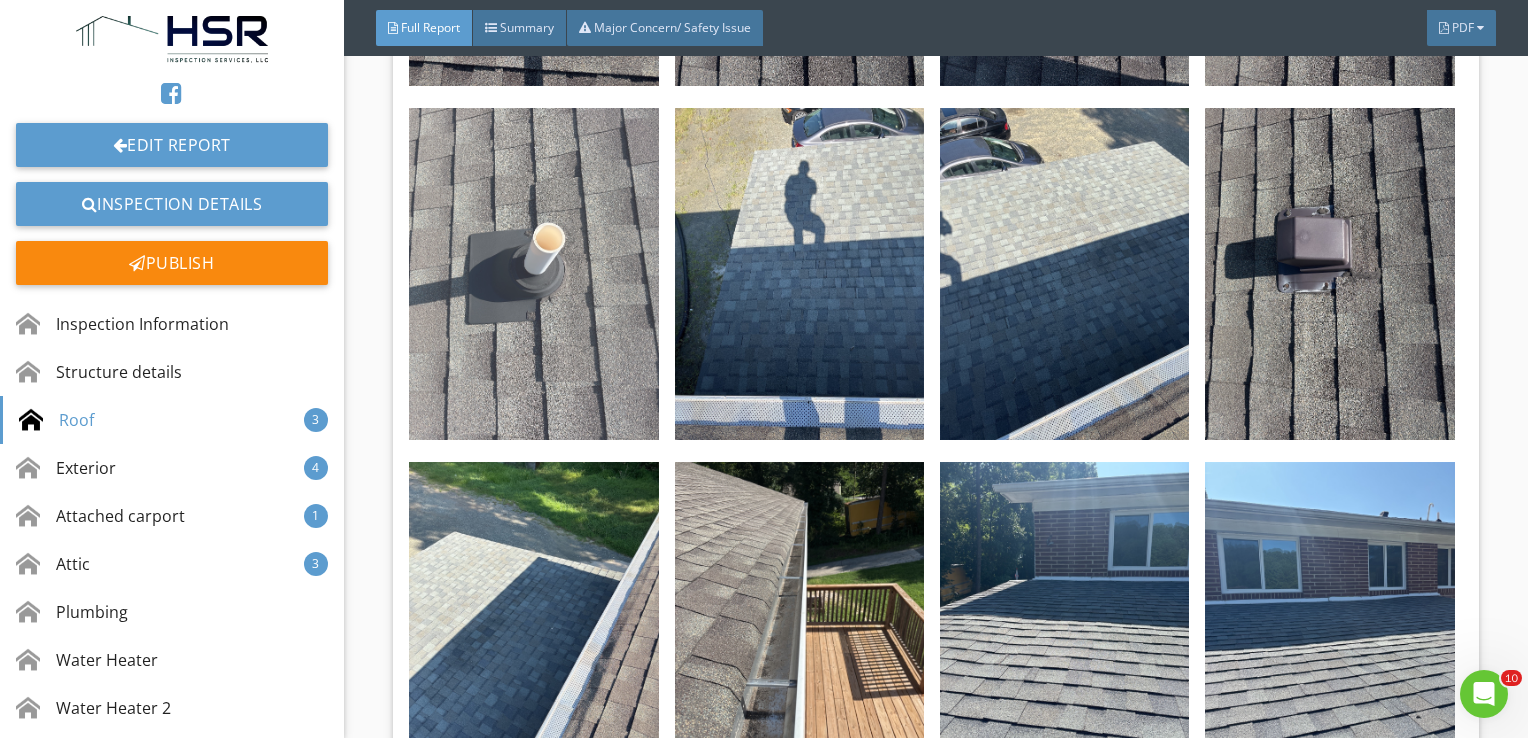 click at bounding box center (533, 274) 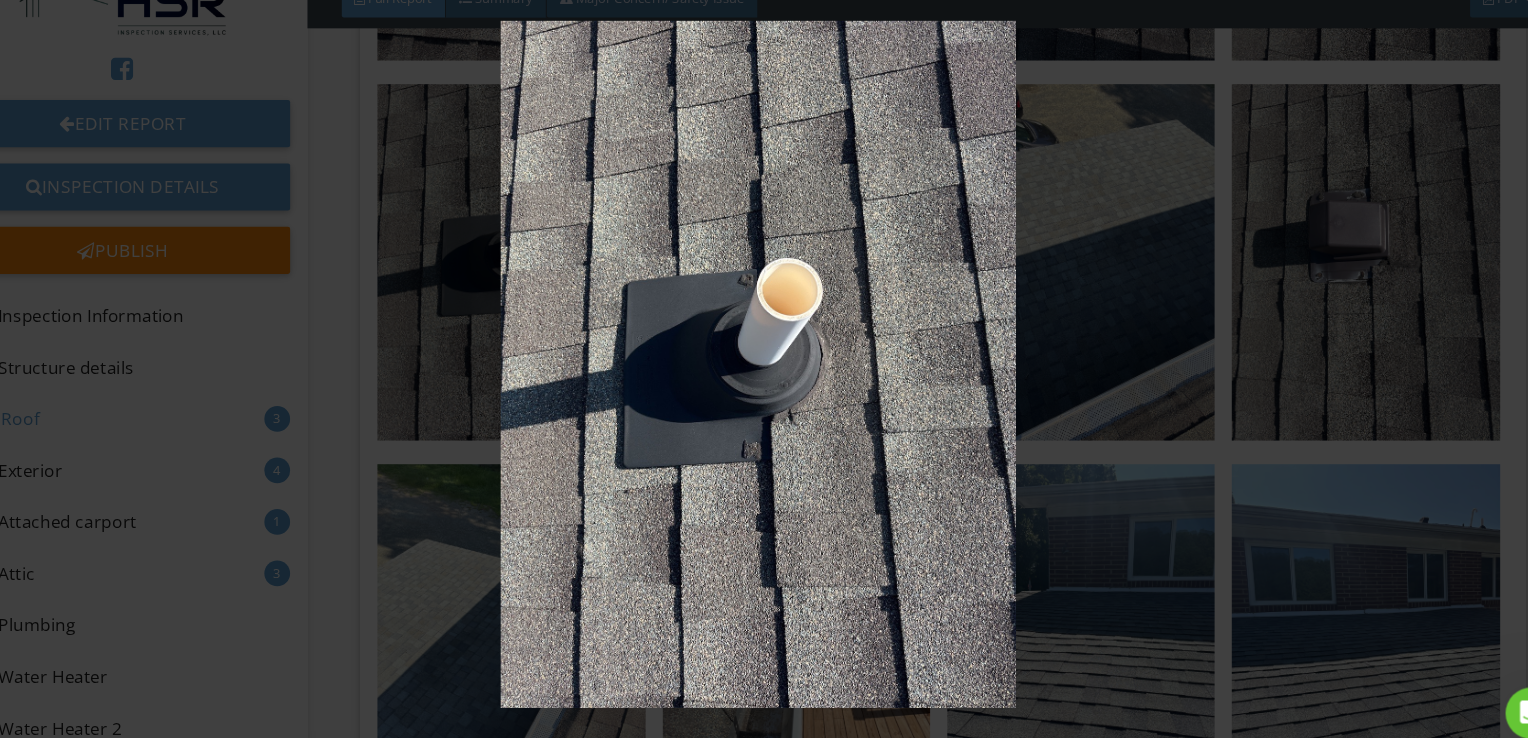 click at bounding box center [764, 369] 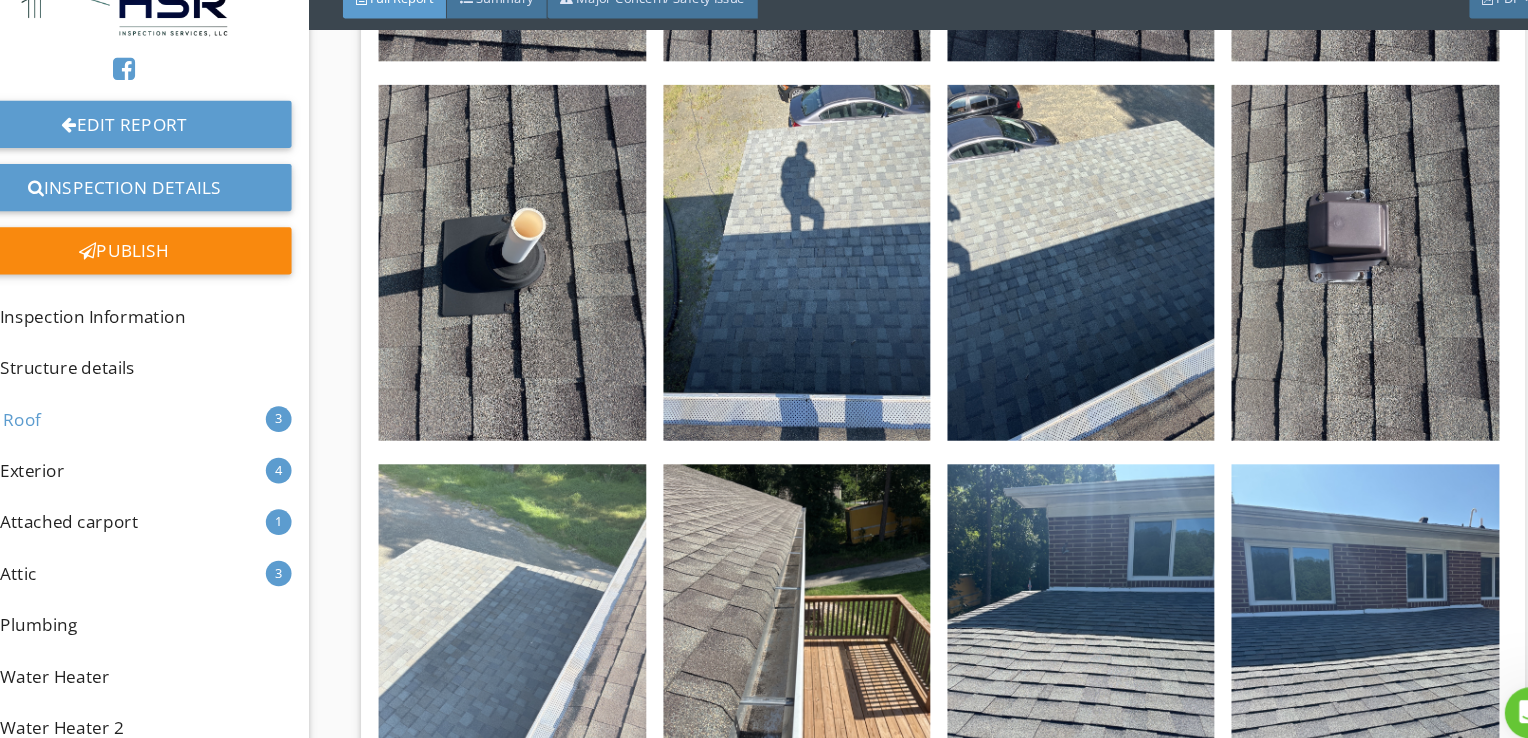 click at bounding box center [533, 628] 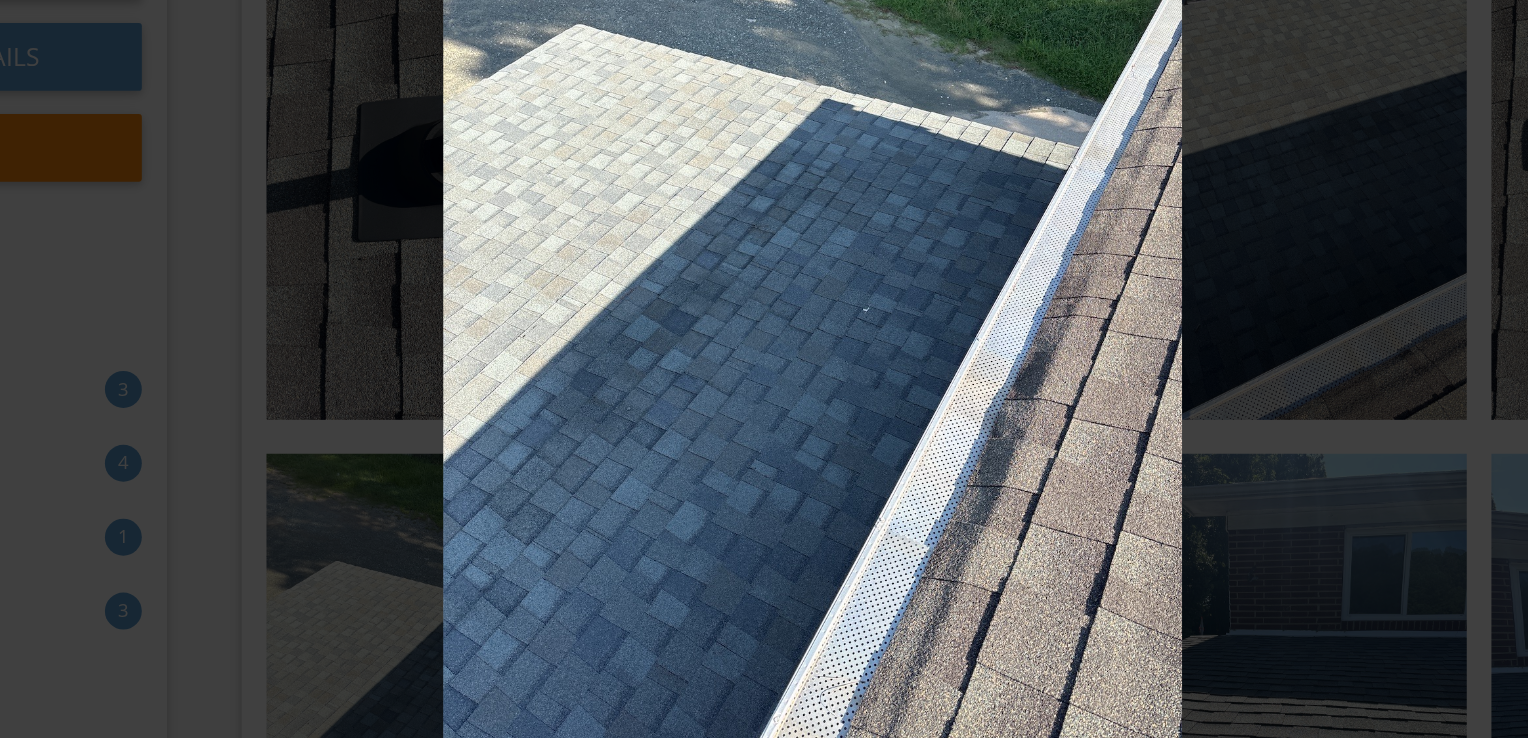click at bounding box center [764, 369] 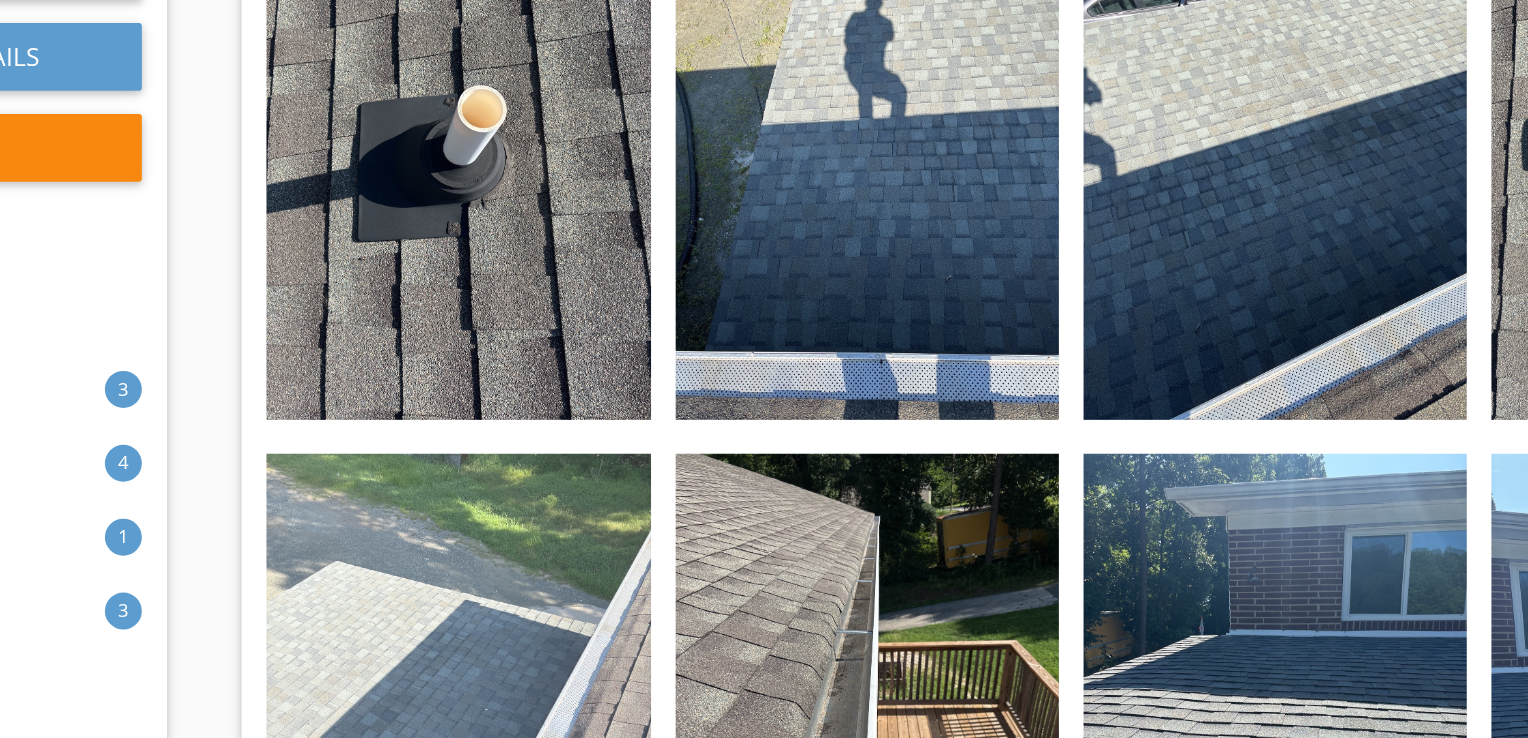 click at bounding box center [533, 628] 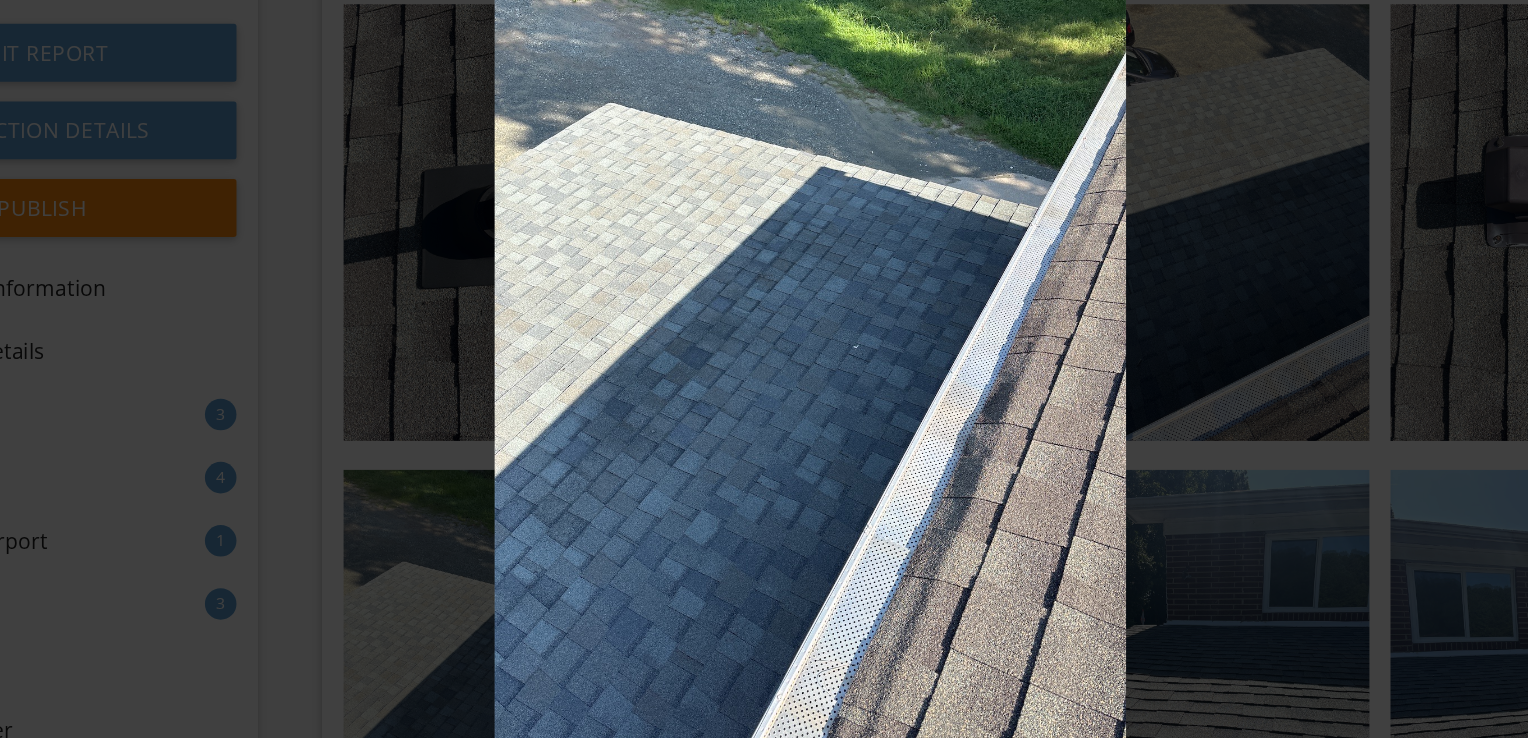 click at bounding box center [764, 369] 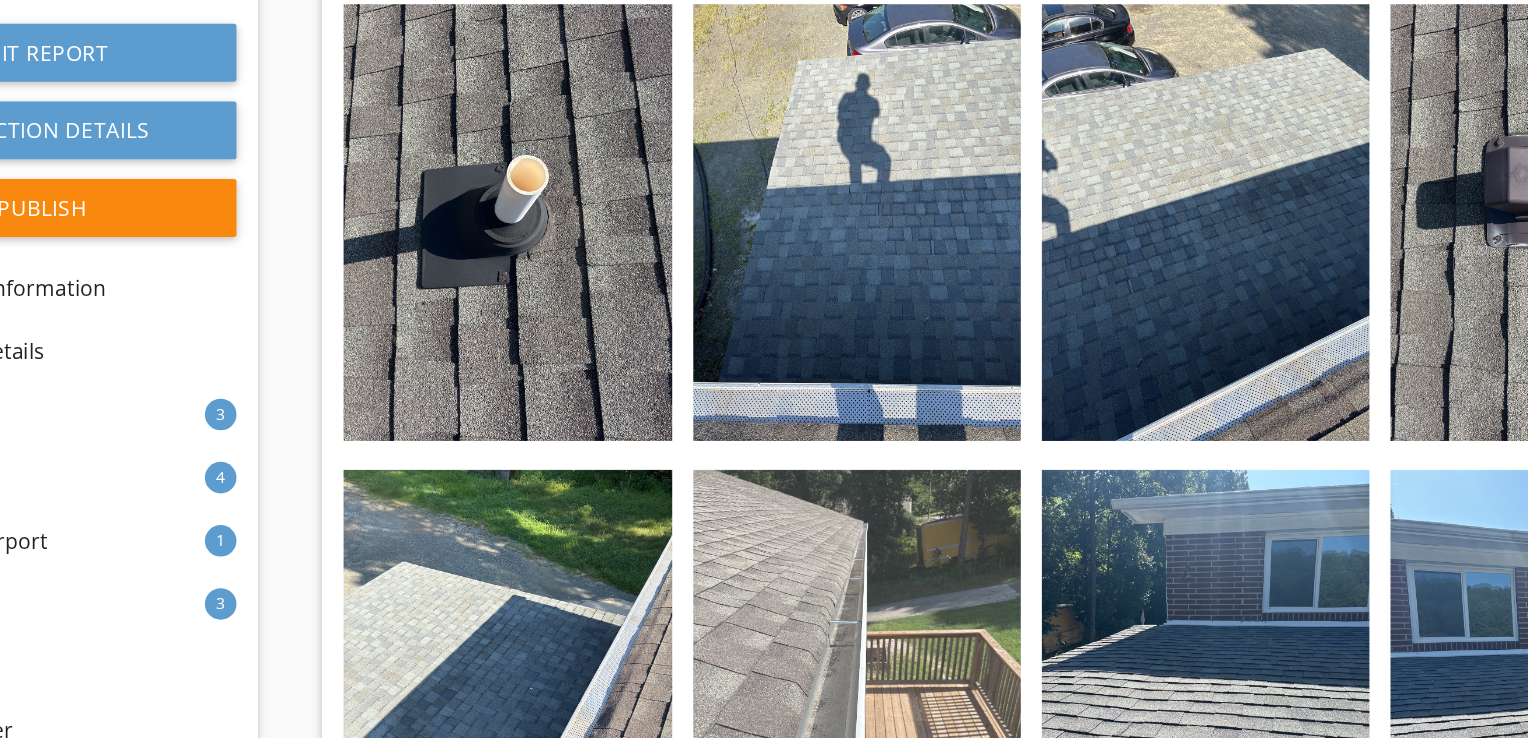 click at bounding box center [799, 628] 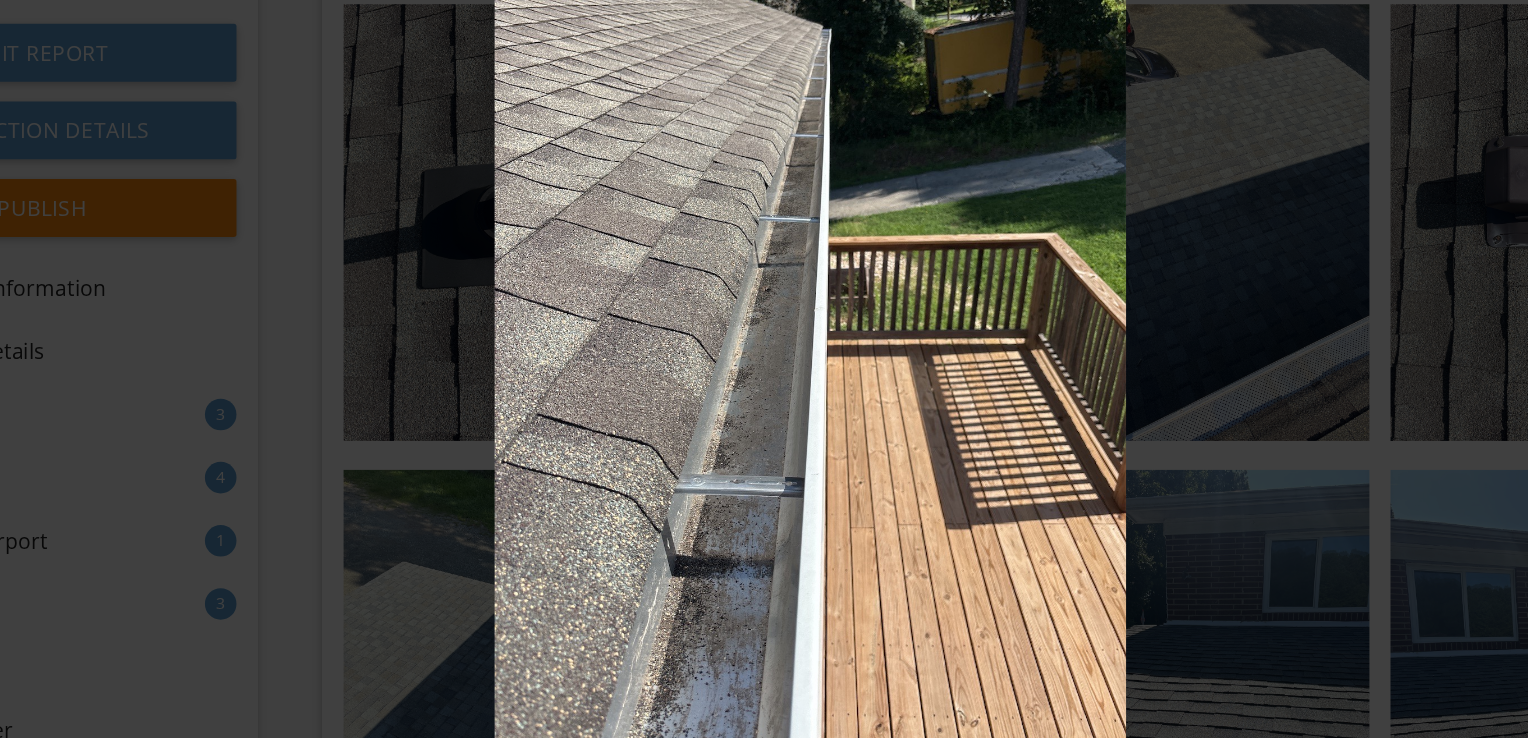 click at bounding box center (764, 369) 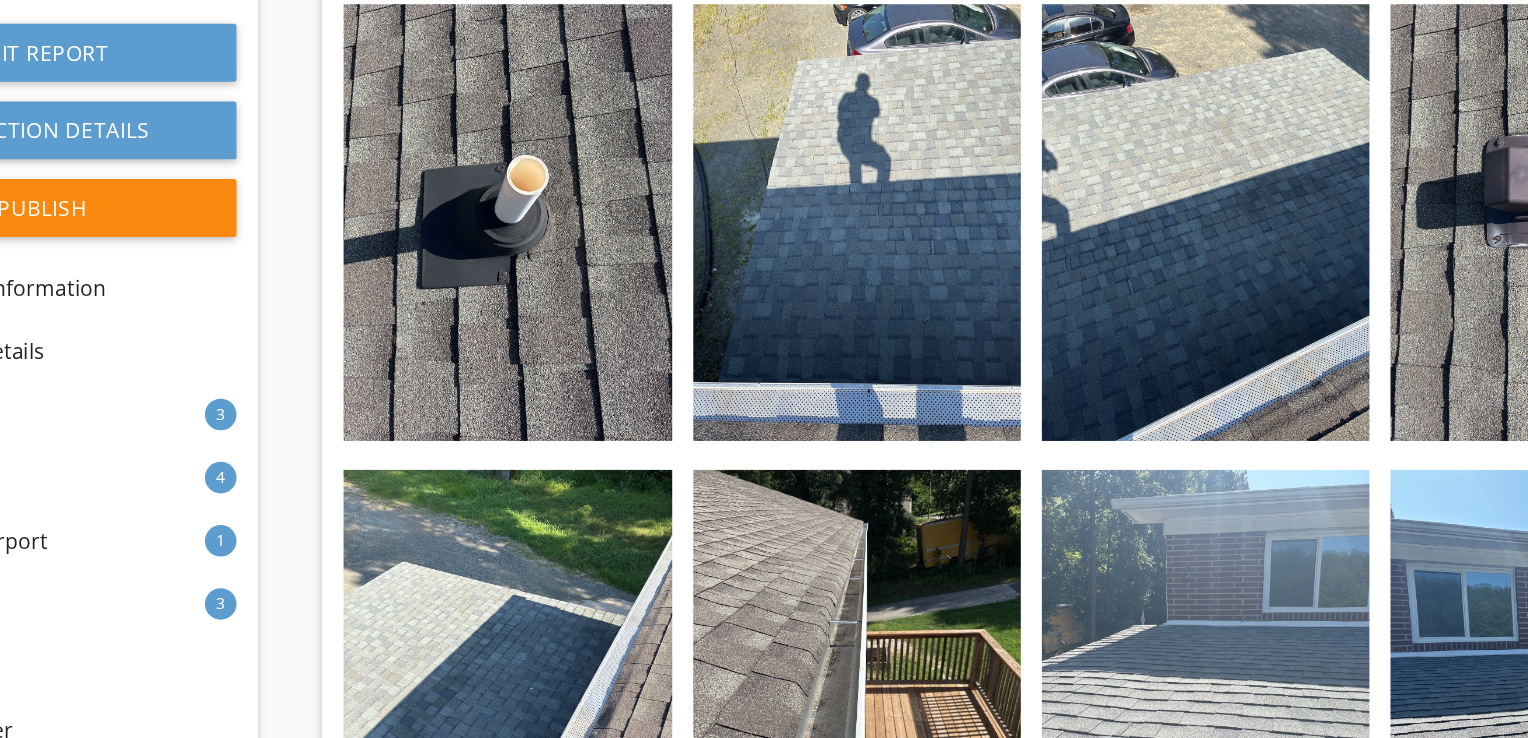 click at bounding box center (1064, 628) 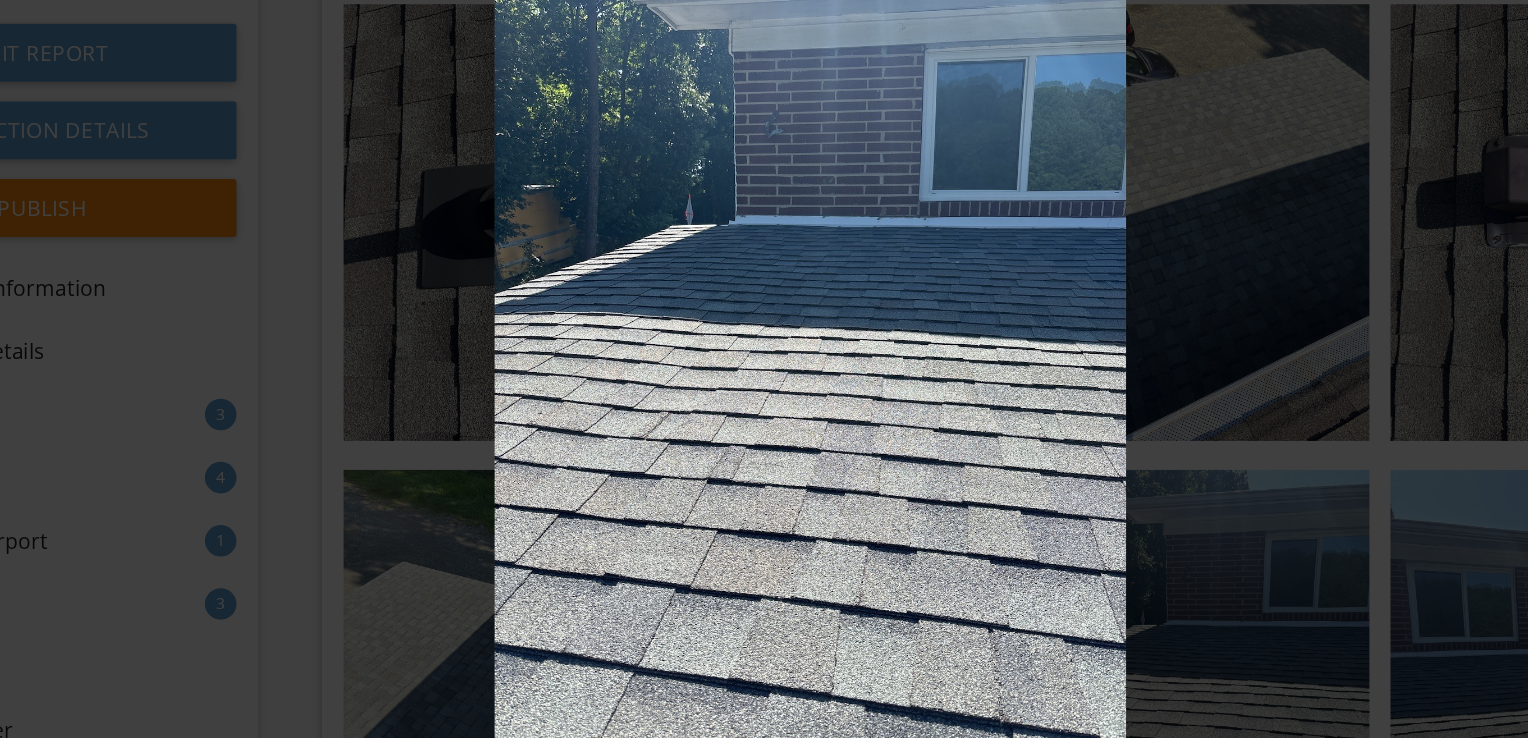 click at bounding box center [764, 369] 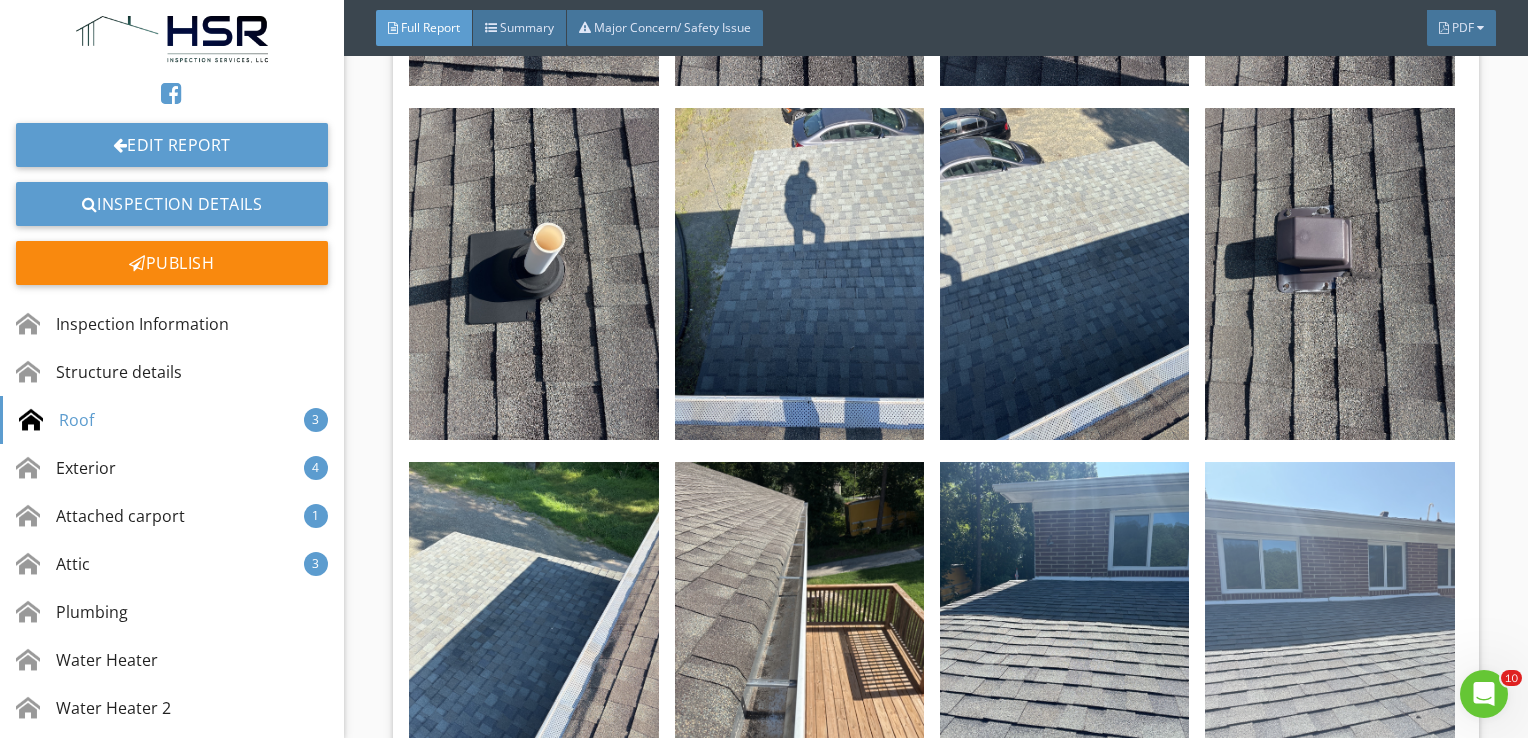click at bounding box center [1329, 628] 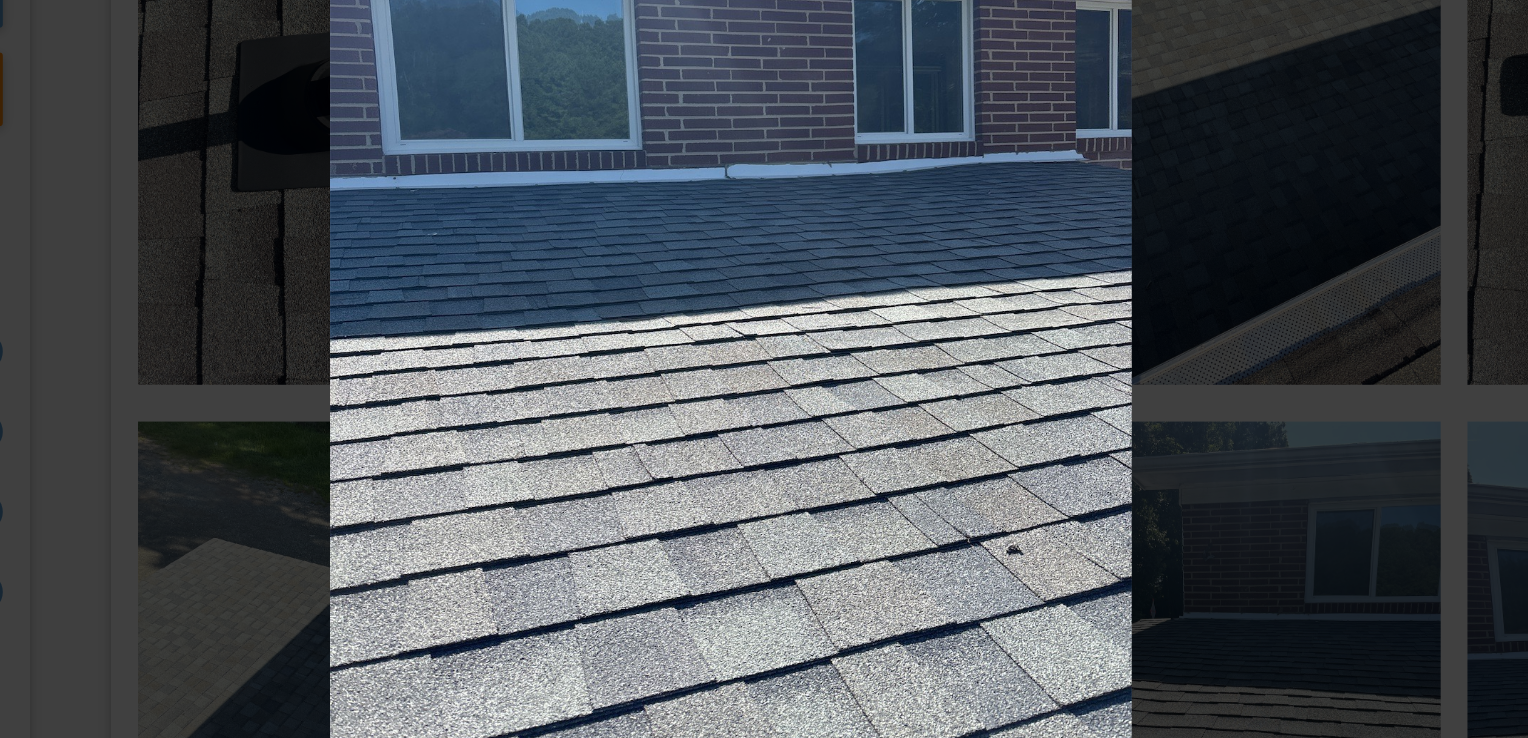 click at bounding box center [764, 369] 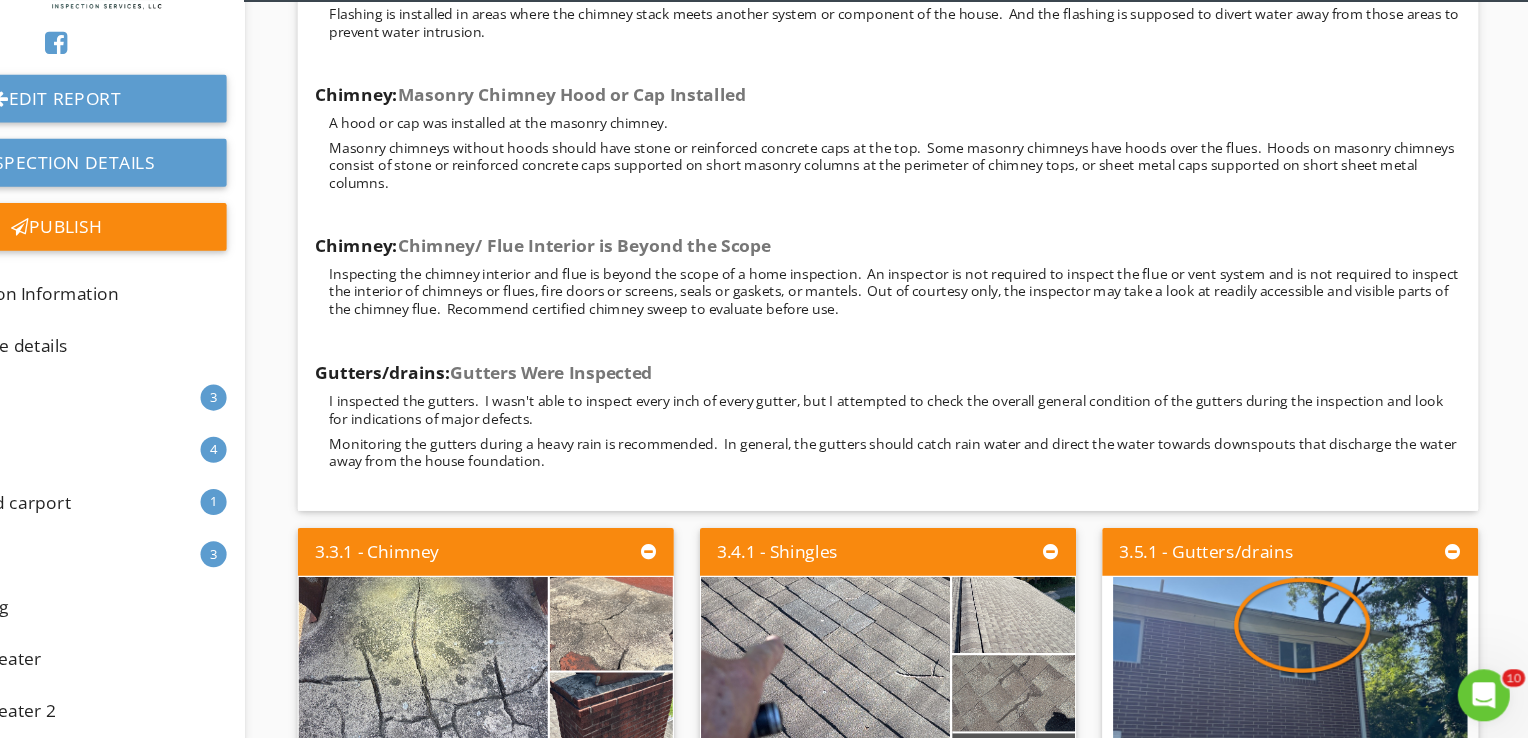scroll, scrollTop: 8718, scrollLeft: 0, axis: vertical 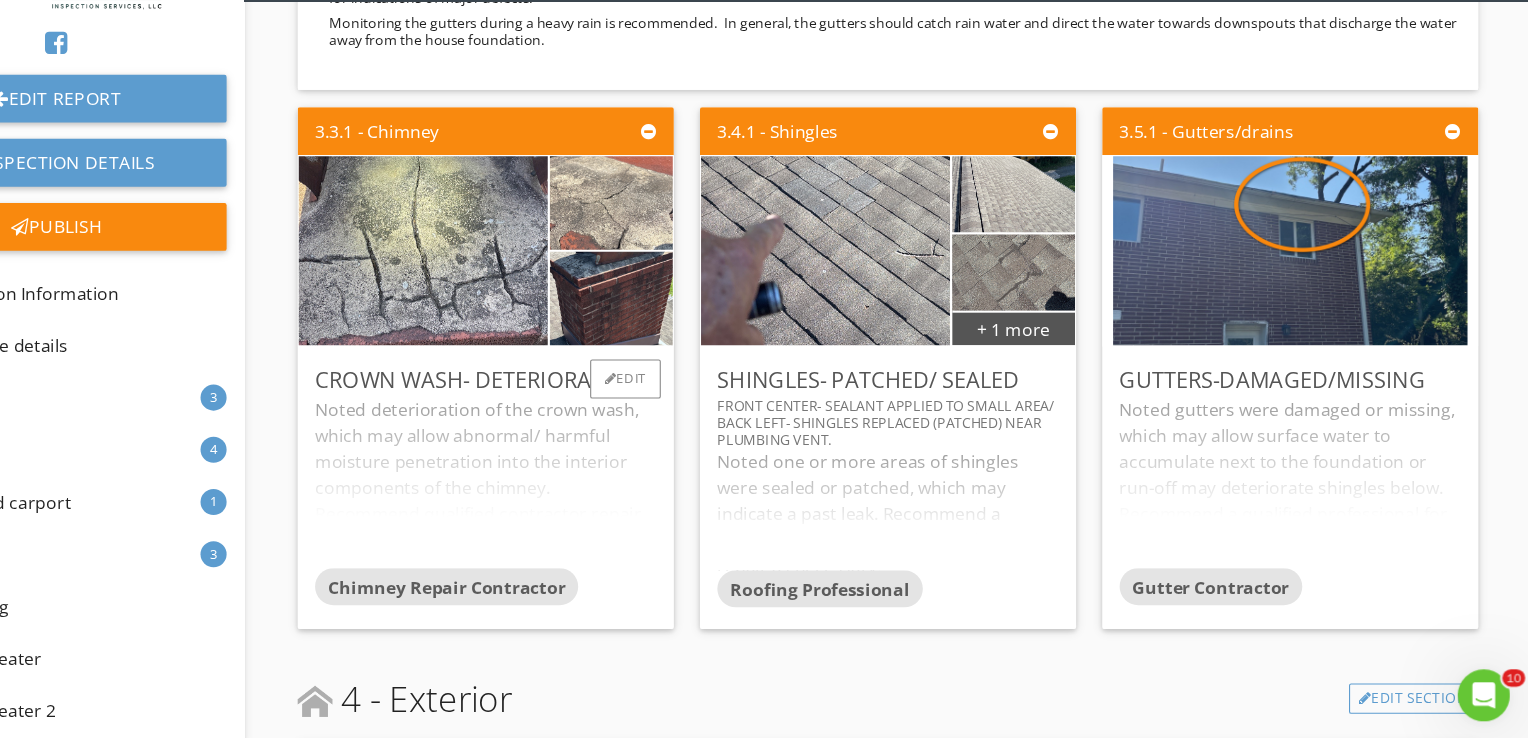 click on "Noted deterioration of the crown wash, which may allow abnormal/ harmful moisture penetration into the interior components of the chimney.  Recommend qualified contractor repair as necessary." at bounding box center [566, 498] 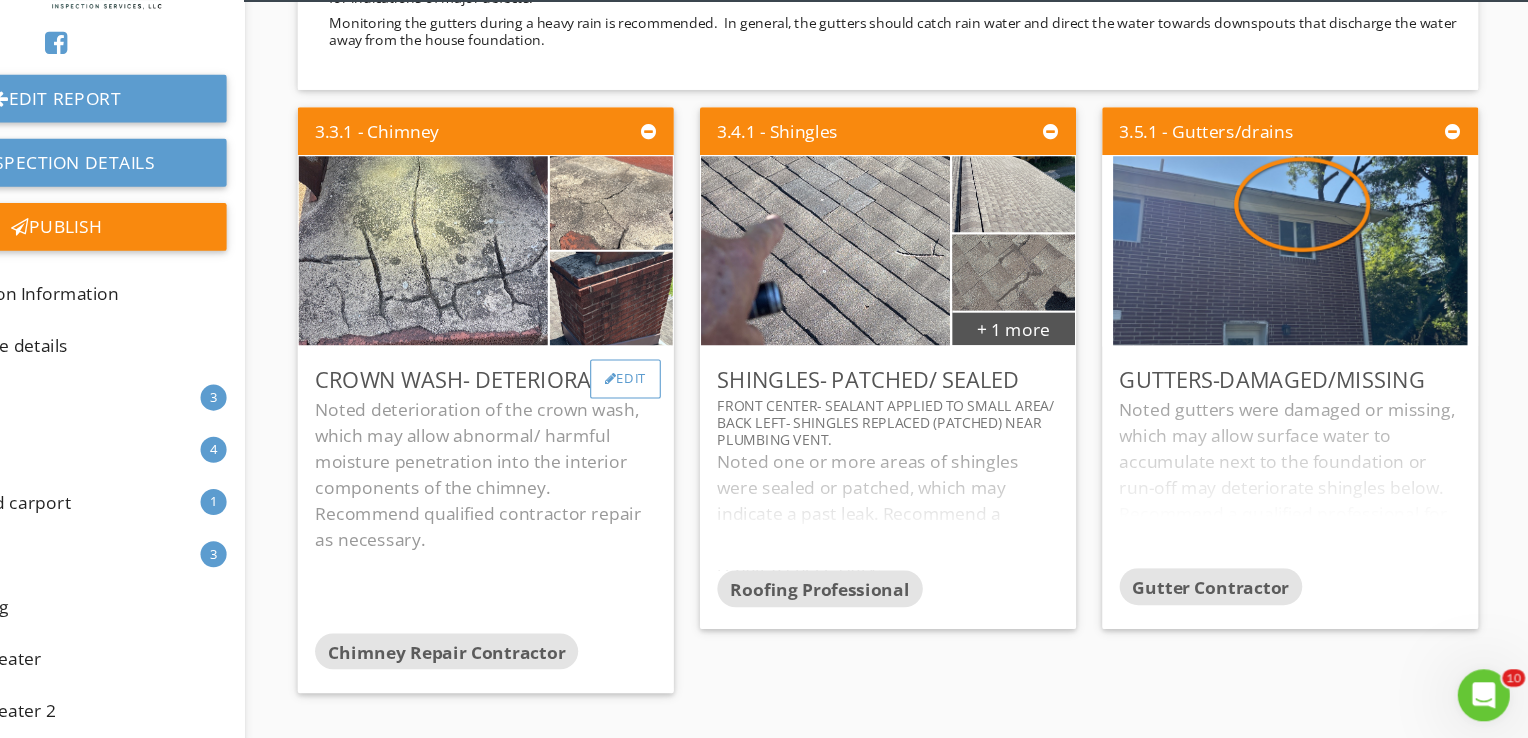 click on "Edit" at bounding box center [694, 403] 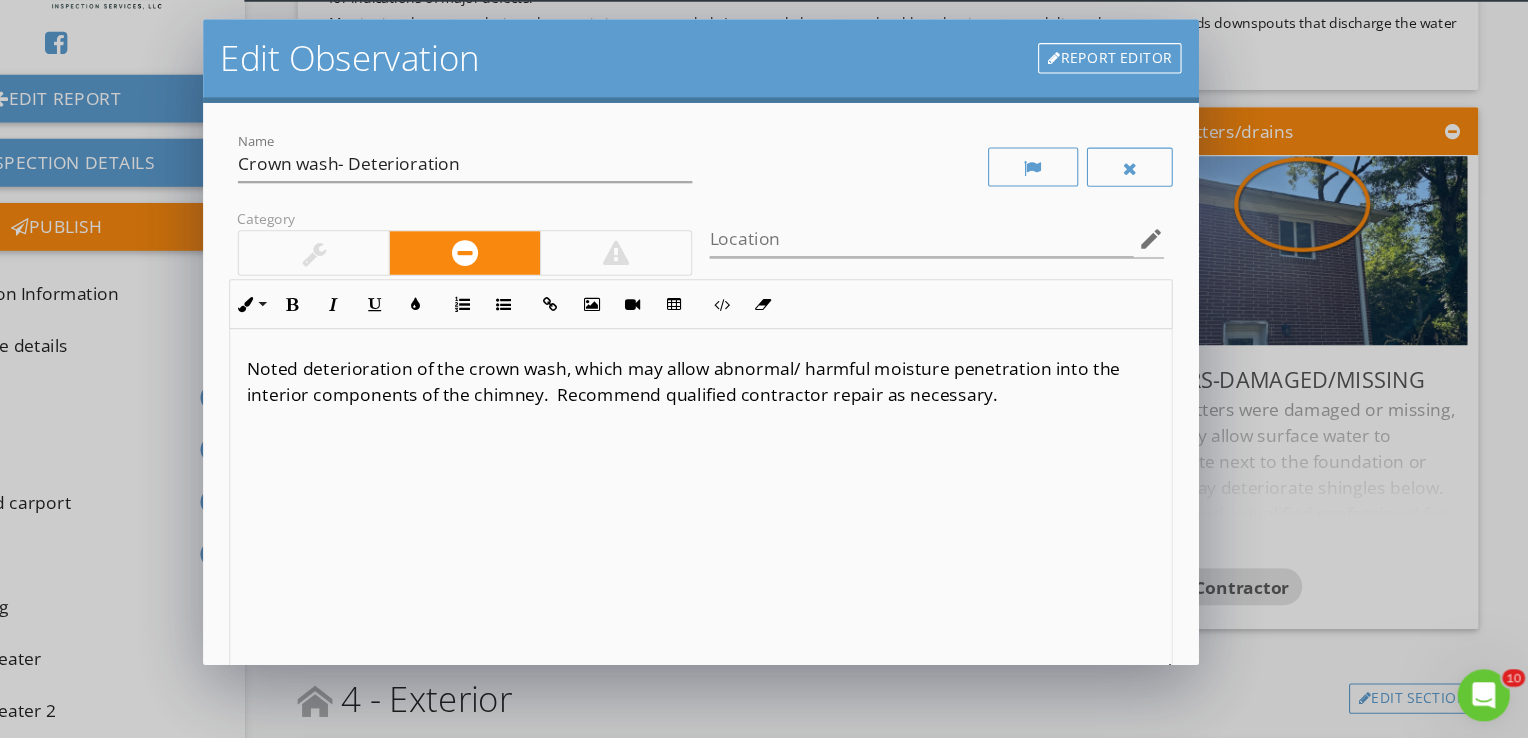 click on "Noted deterioration of the crown wash, which may allow abnormal/ harmful moisture penetration into the interior components of the chimney.  Recommend qualified contractor repair as necessary." at bounding box center (764, 405) 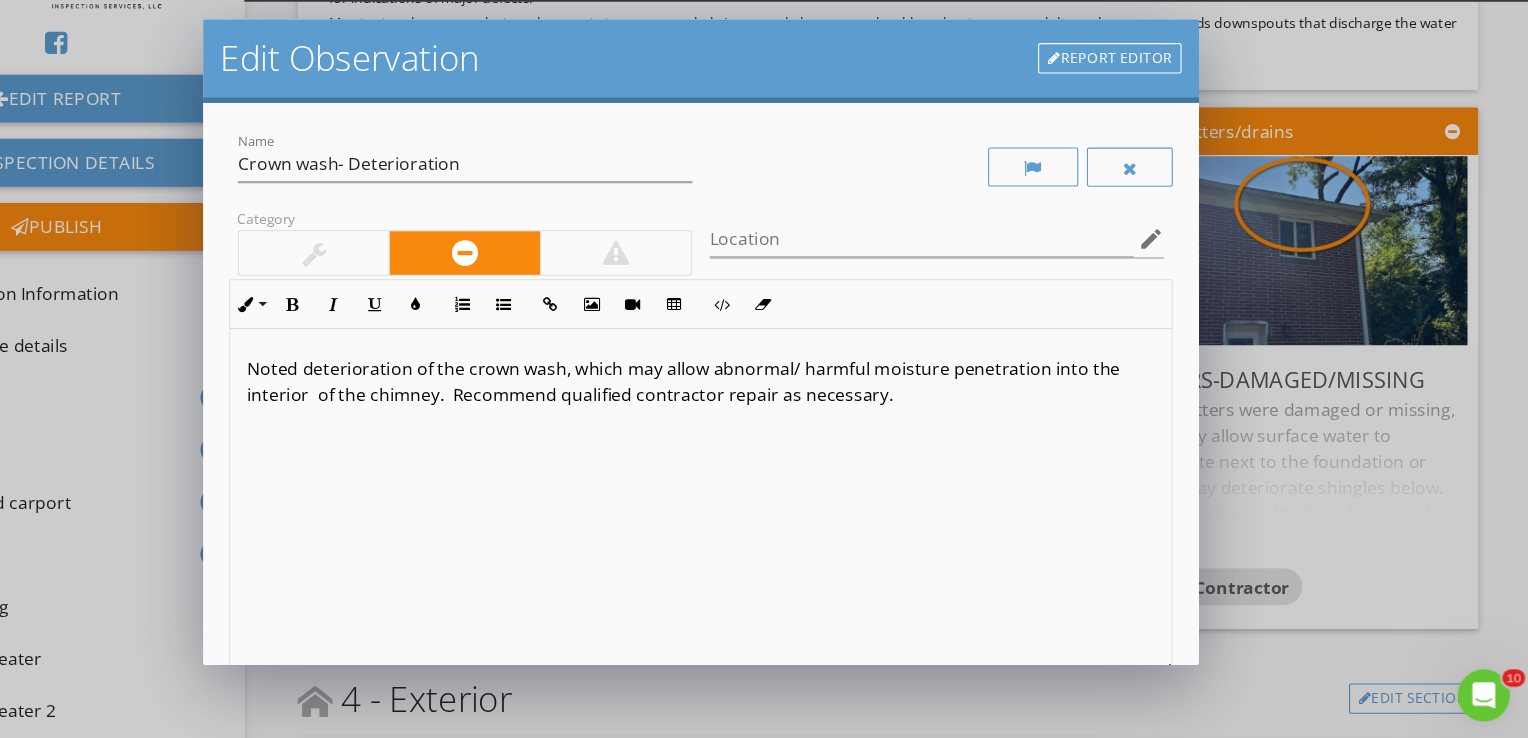 type 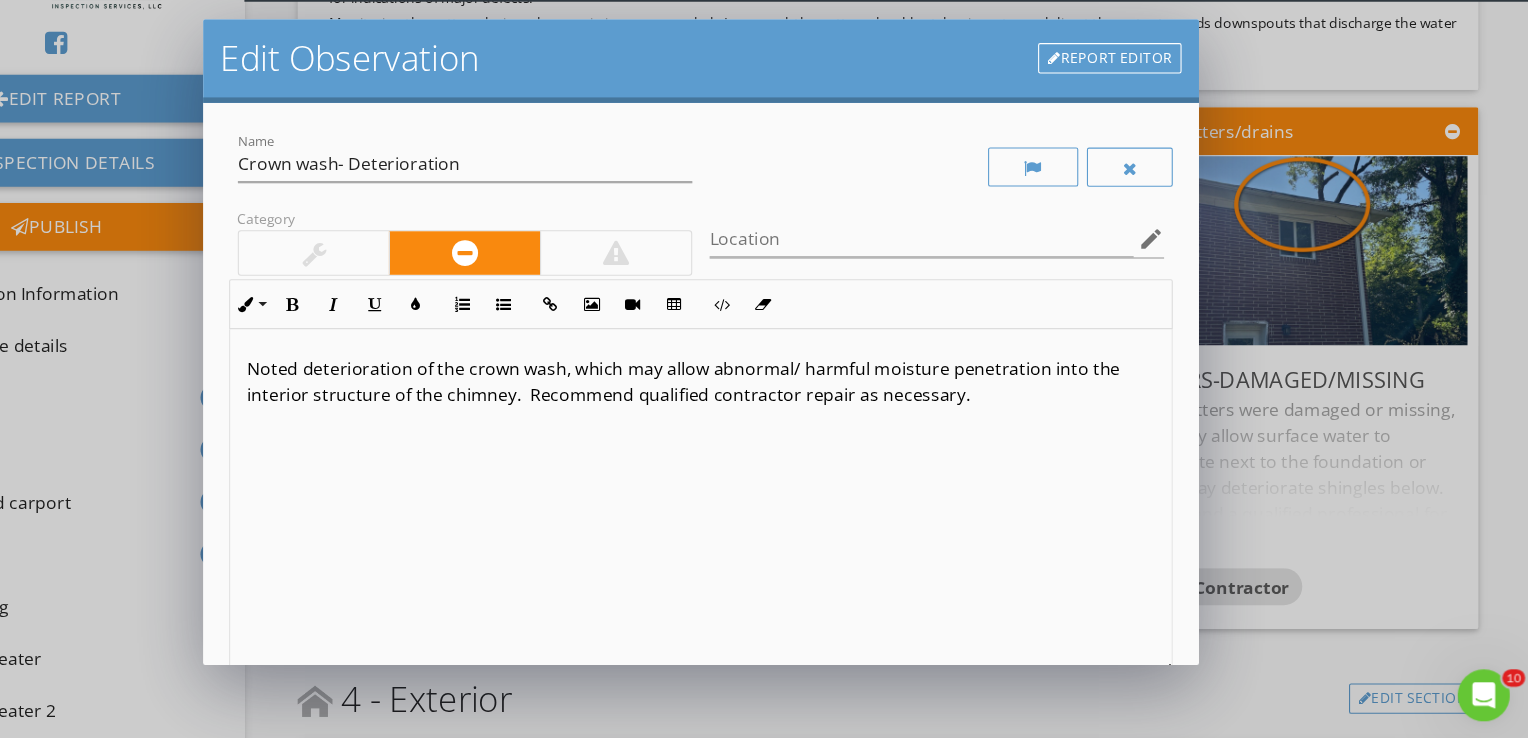 click on "Noted deterioration of the crown wash, which may allow abnormal/ harmful moisture penetration into the interior structure of the chimney.  Recommend qualified contractor repair as necessary." at bounding box center [764, 405] 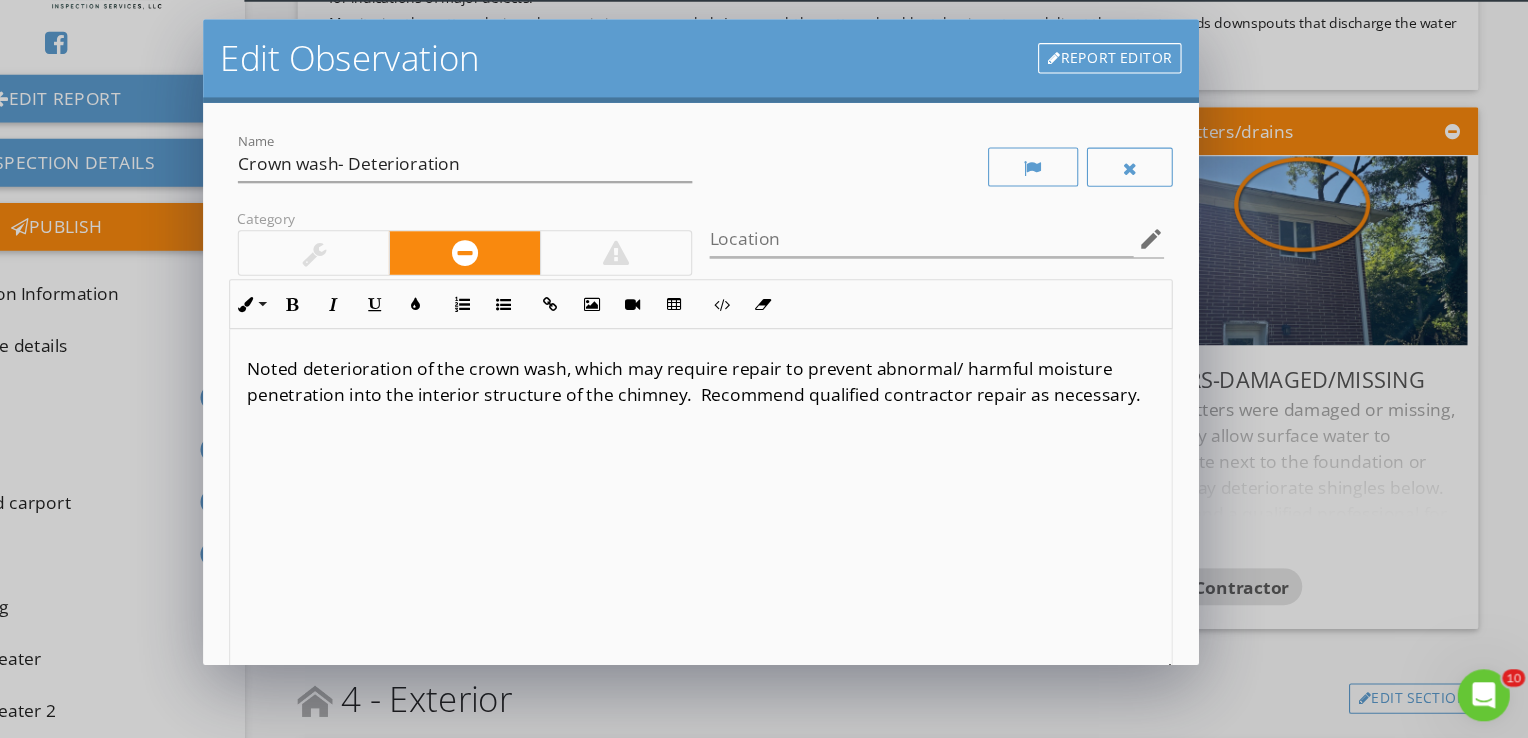 click on "Noted deterioration of the crown wash, which may require repair to prevent abnormal/ harmful moisture penetration into the interior structure of the chimney.  Recommend qualified contractor repair as necessary." at bounding box center (764, 405) 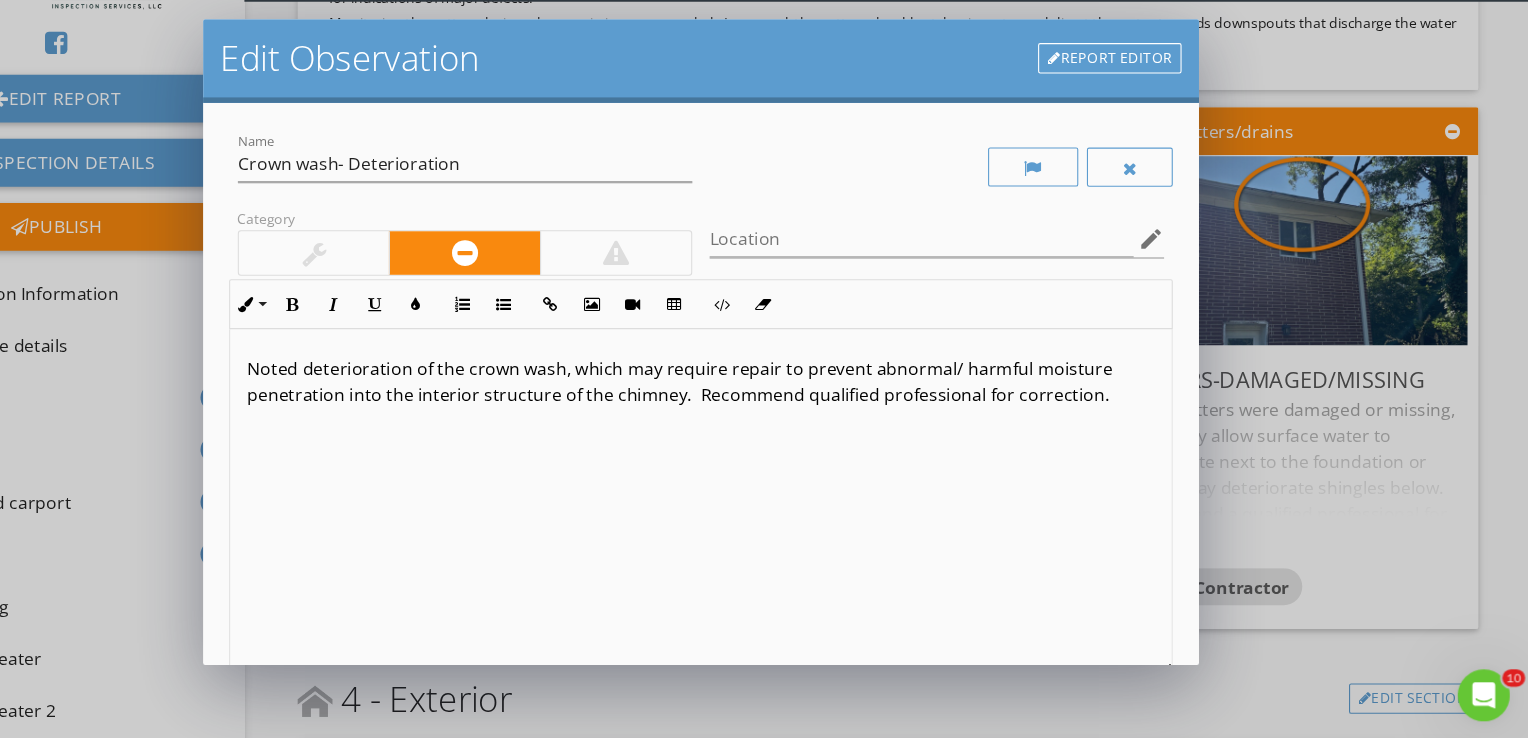 click on "Noted deterioration of the crown wash, which may require repair to prevent abnormal/ harmful moisture penetration into the interior structure of the chimney.  Recommend qualified professional for correction." at bounding box center (764, 405) 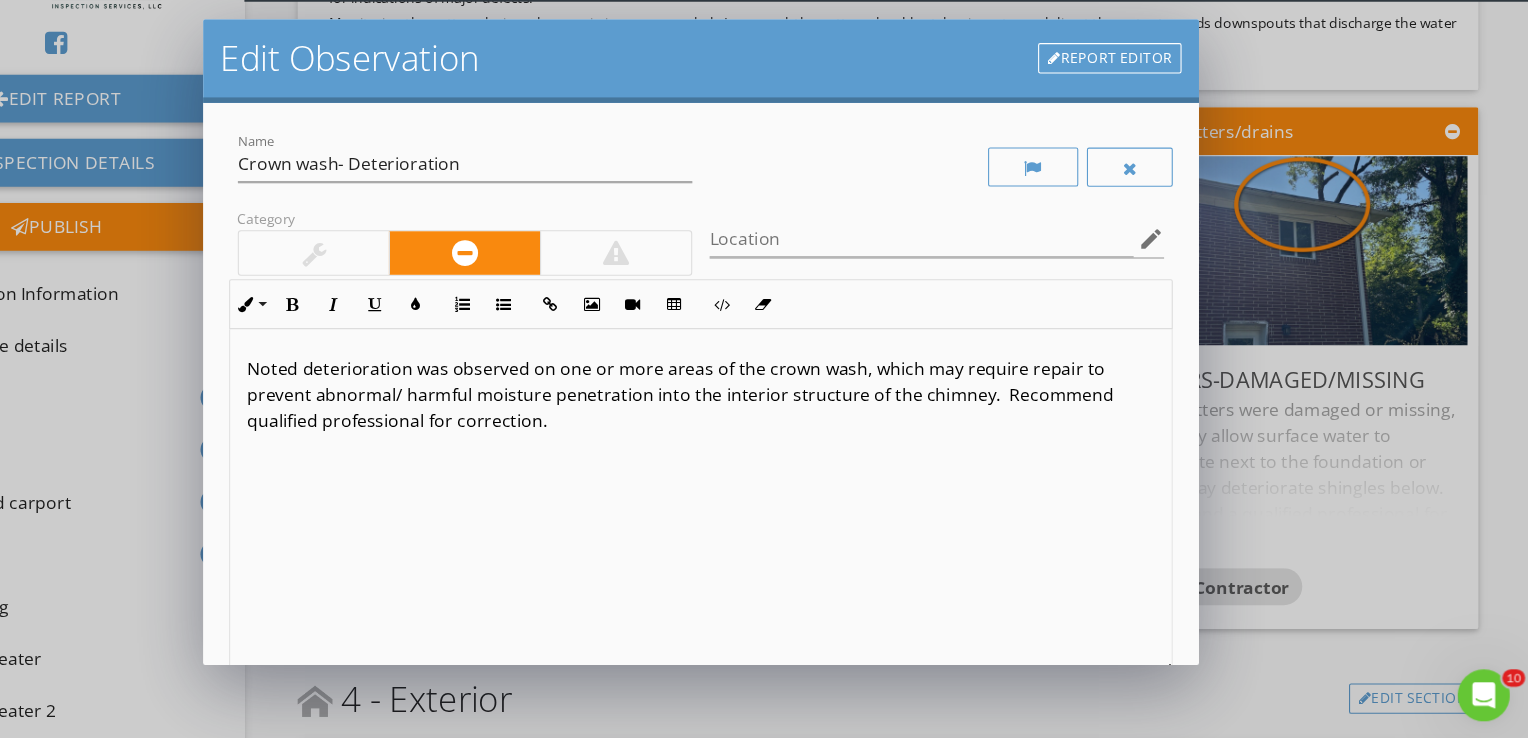 click on "Noted deterioration was observed on one or more areas of the crown wash, which may require repair to prevent abnormal/ harmful moisture penetration into the interior structure of the chimney.  Recommend qualified professional for correction." at bounding box center [764, 417] 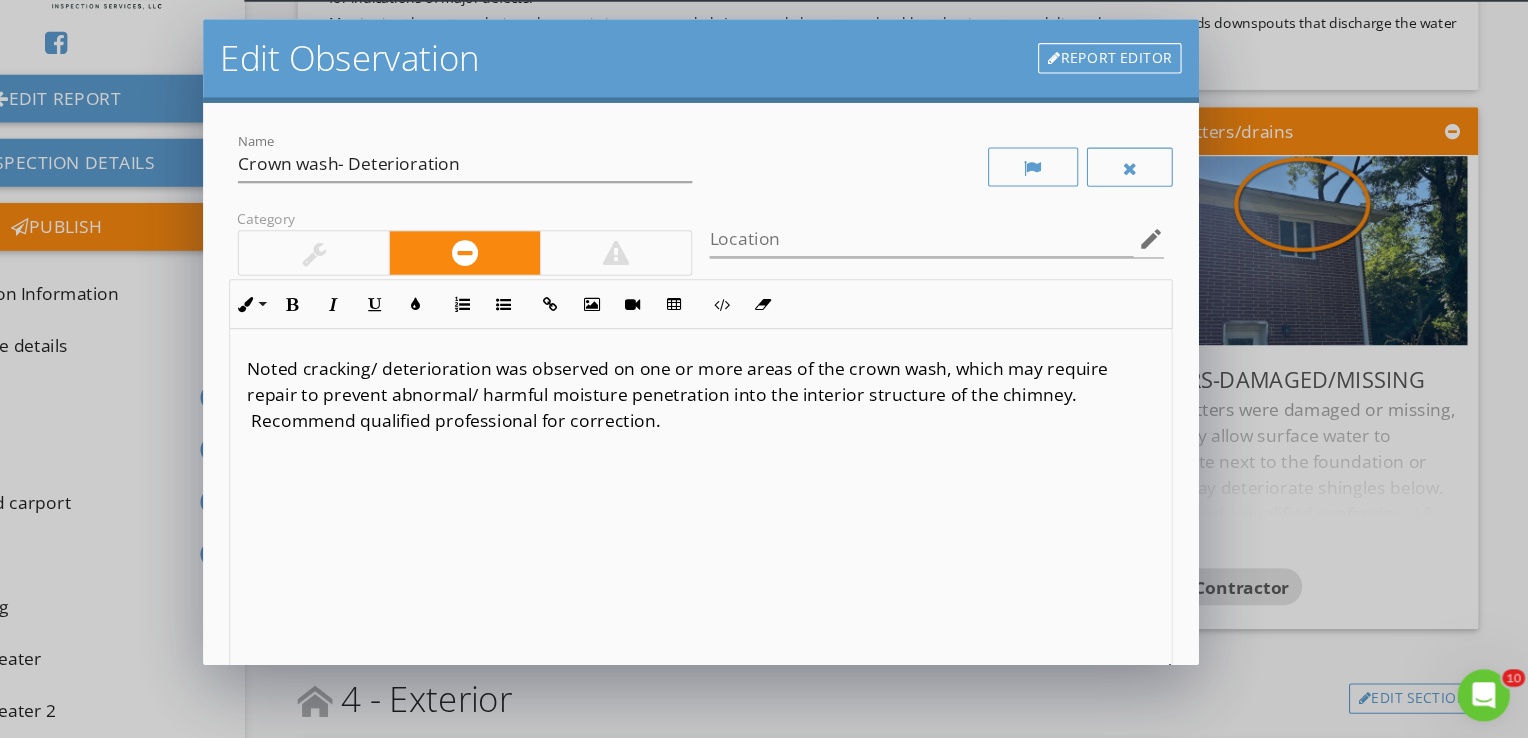 click on "Noted cracking/ deterioration was observed on one or more areas of the crown wash, which may require repair to prevent abnormal/ harmful moisture penetration into the interior structure of the chimney.  Recommend qualified professional for correction." at bounding box center [764, 417] 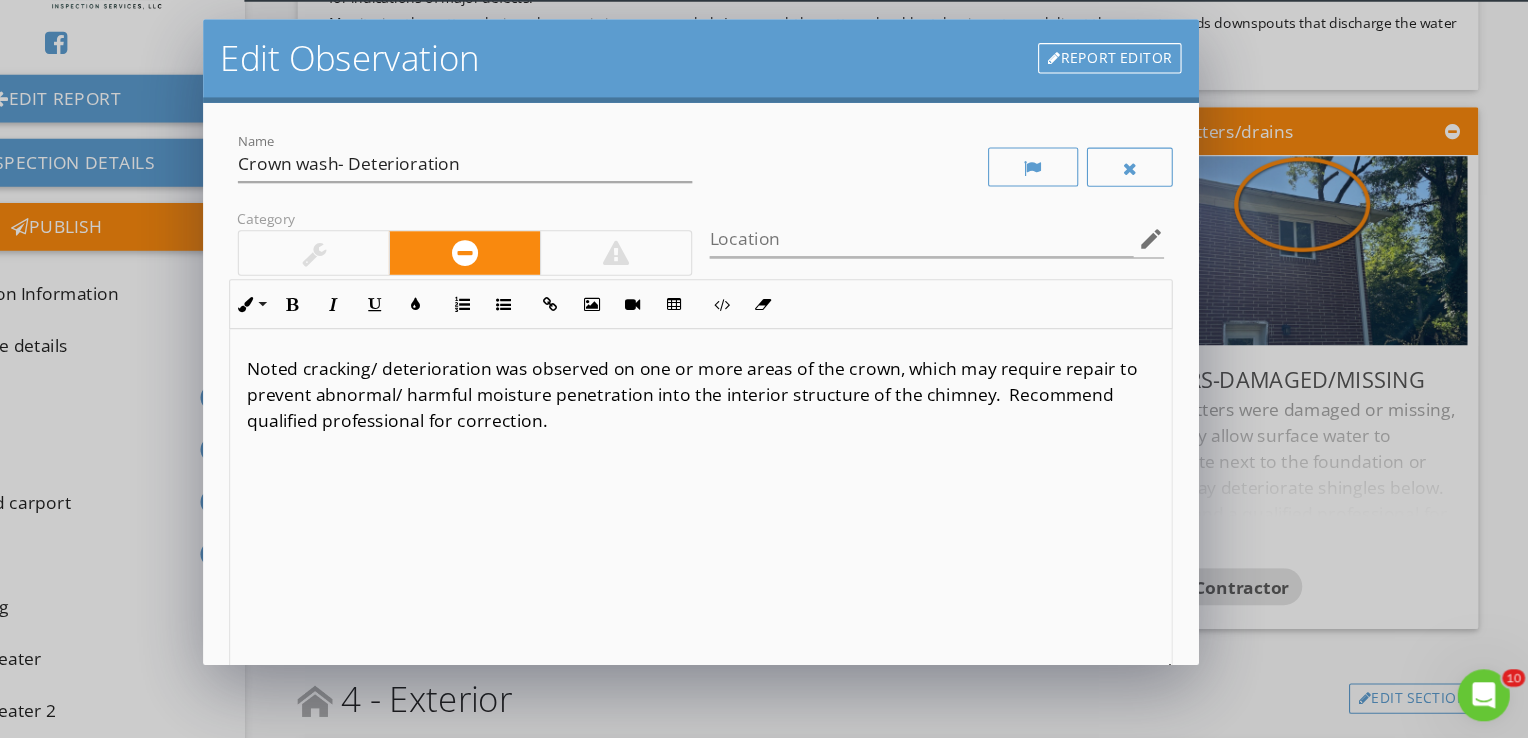click on "Noted cracking/ deterioration was observed on one or more areas of the crown, which may require repair to prevent abnormal/ harmful moisture penetration into the interior structure of the chimney.  Recommend qualified professional for correction." at bounding box center [764, 417] 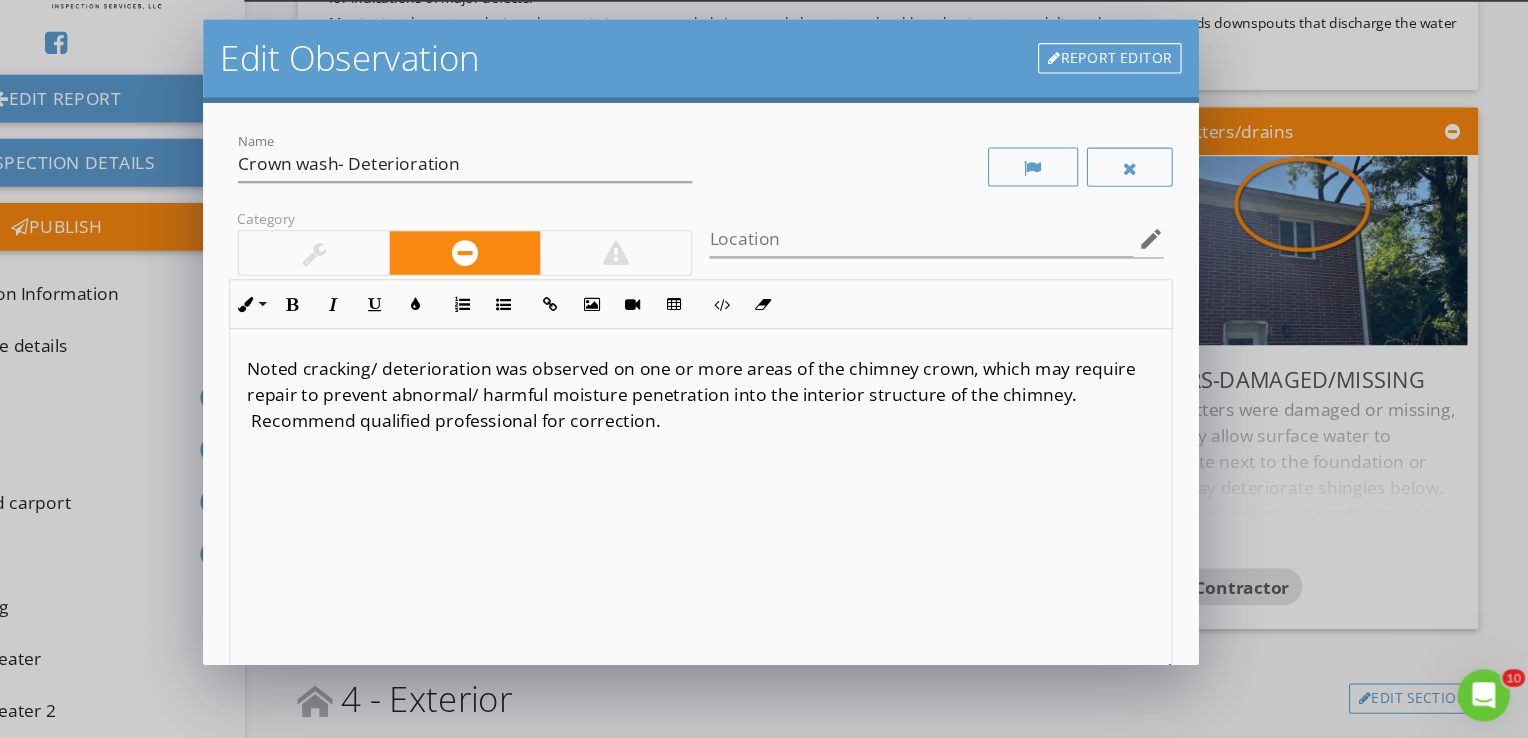 click on "Noted cracking/ deterioration was observed on one or more areas of the chimney crown, which may require repair to prevent abnormal/ harmful moisture penetration into the interior structure of the chimney.  Recommend qualified professional for correction." at bounding box center (764, 417) 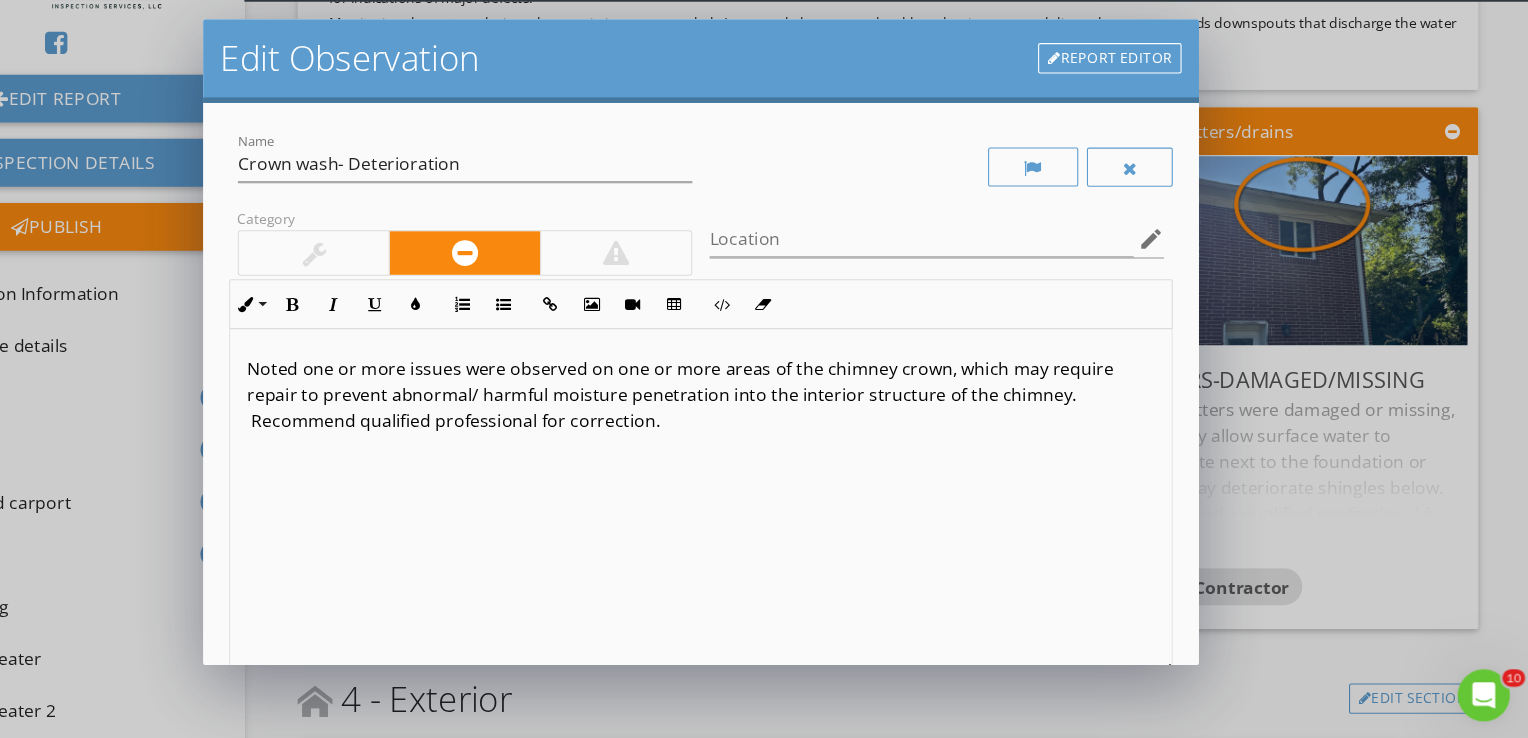 click on "Noted one or more issues were observed on one or more areas of the chimney crown, which may require repair to prevent abnormal/ harmful moisture penetration into the interior structure of the chimney.  Recommend qualified professional for correction." at bounding box center [764, 417] 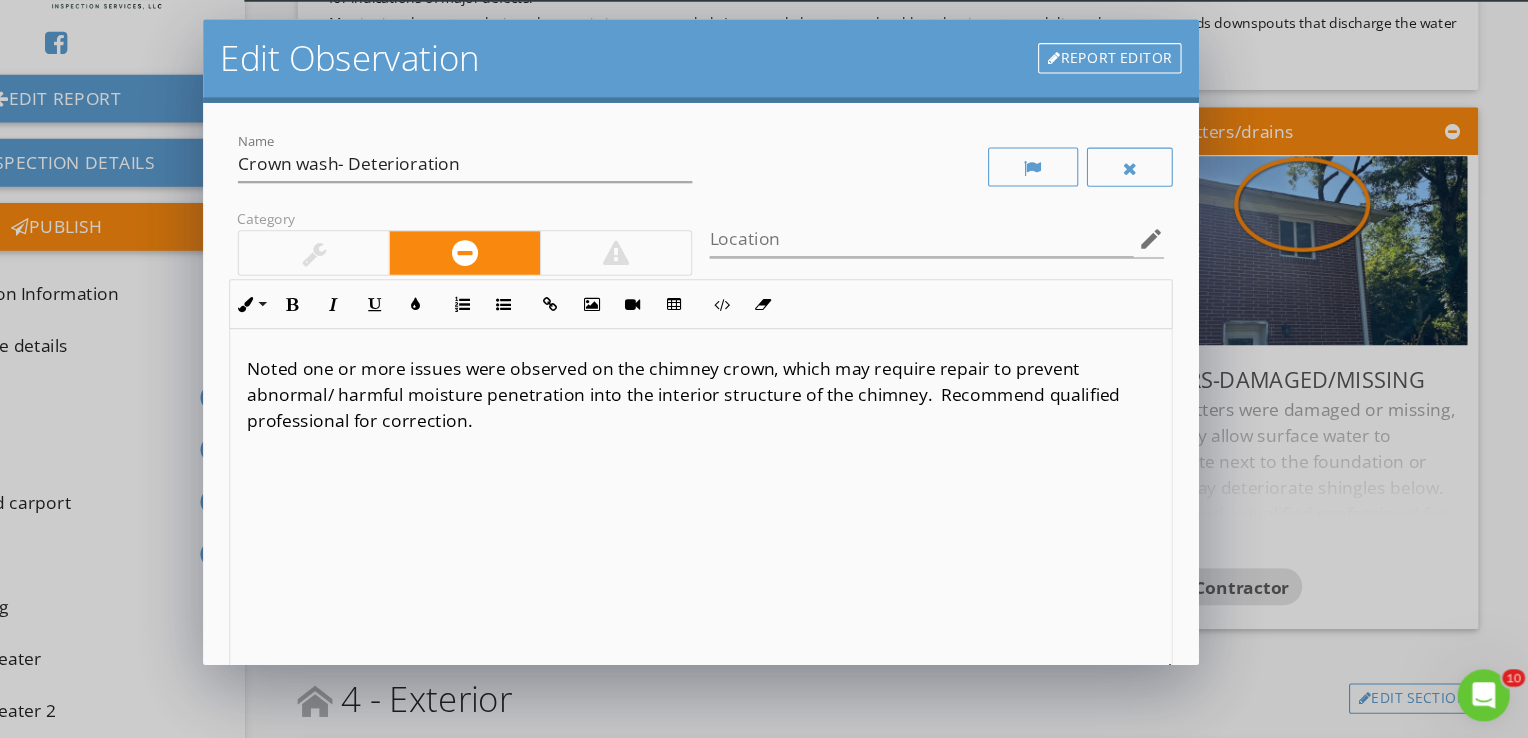 click on "Noted one or more issues were observed on the chimney crown, which may require repair to prevent abnormal/ harmful moisture penetration into the interior structure of the chimney.  Recommend qualified professional for correction." at bounding box center (764, 417) 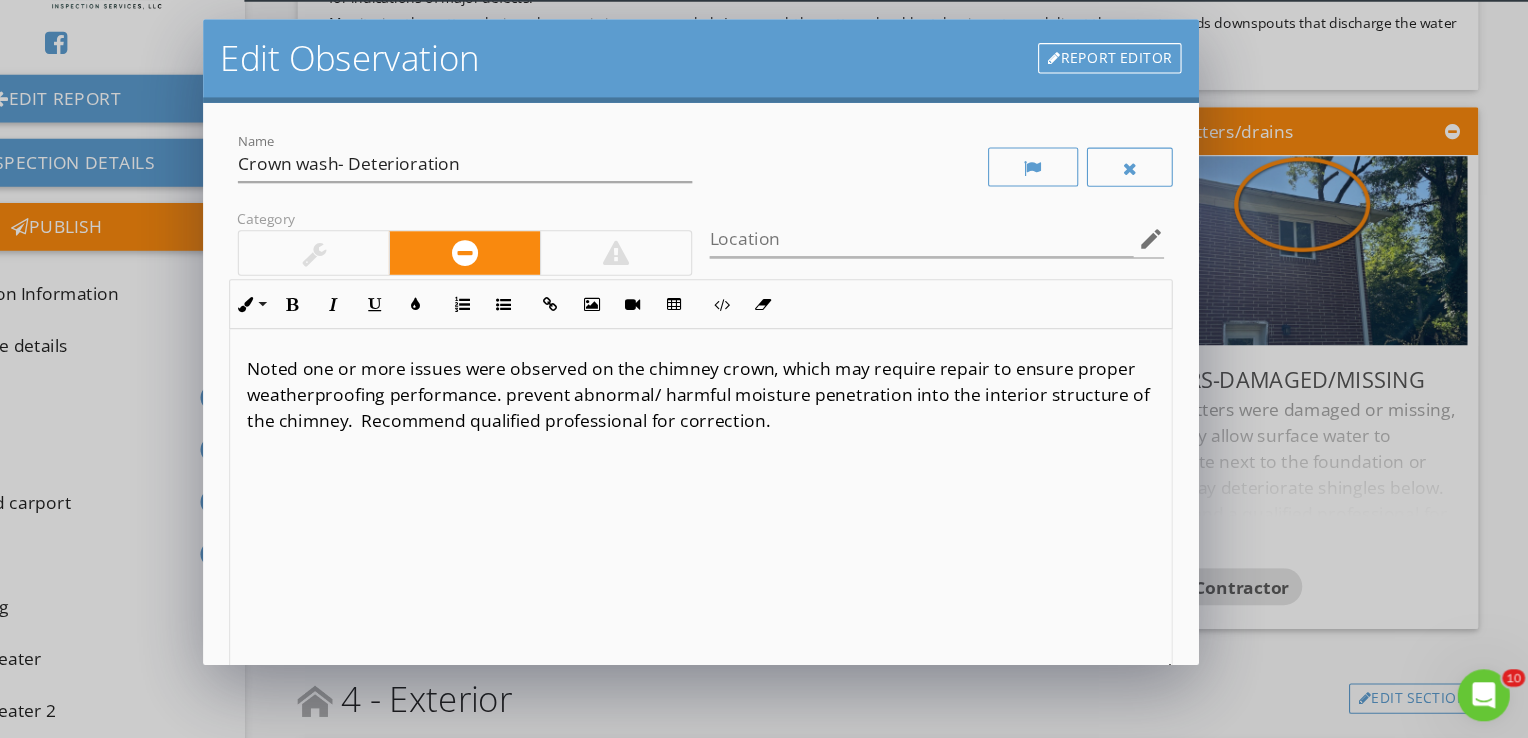 click on "Noted one or more issues were observed on the chimney crown, which may require repair to ensure proper weatherproofing performance. prevent abnormal/ harmful moisture penetration into the interior structure of the chimney.  Recommend qualified professional for correction." at bounding box center (764, 417) 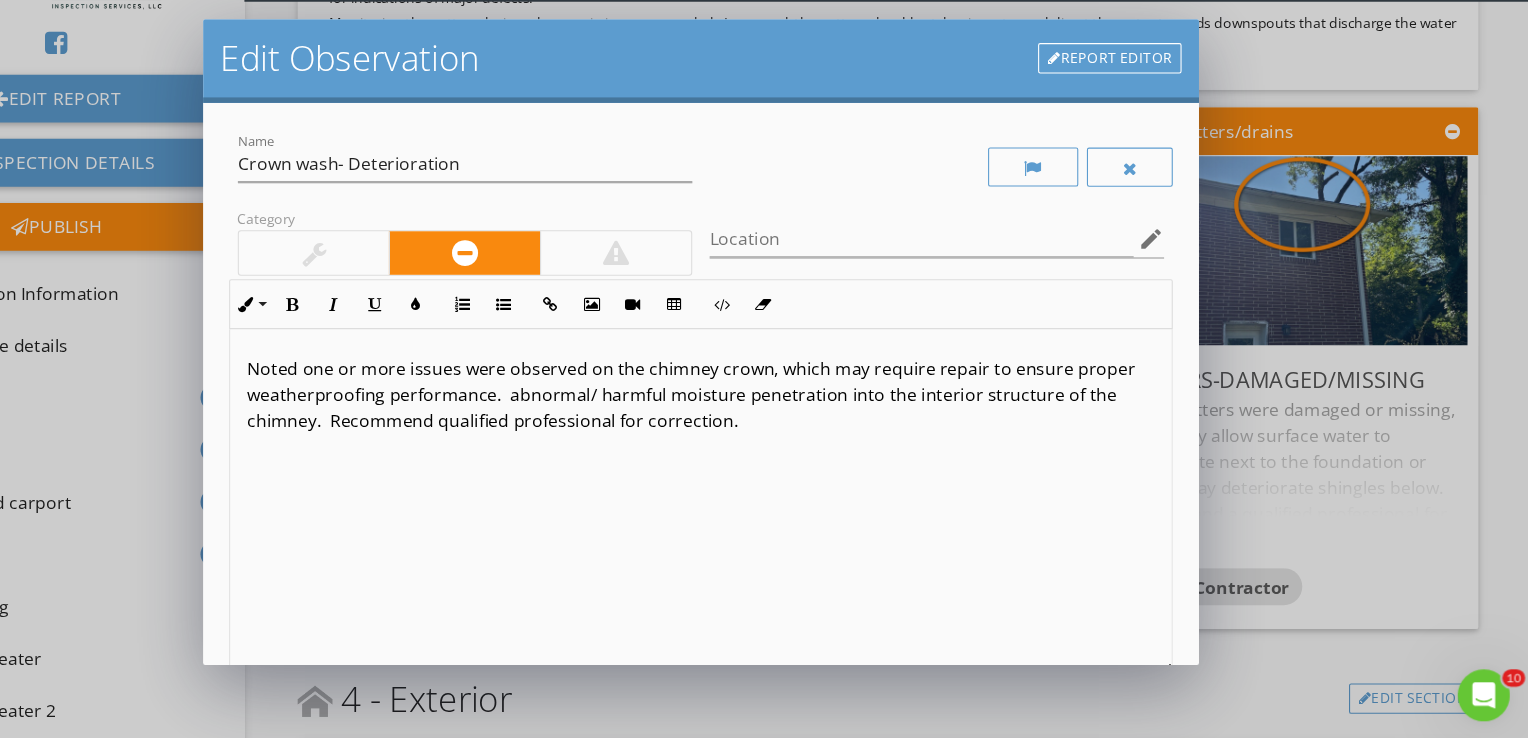 click on "Edit Observation
Report Editor
Name Crown wash- Deterioration                 Category               Location edit   Inline Style XLarge Large Normal Small Light Small/Light Bold Italic Underline Colors Ordered List Unordered List Insert Link Insert Image Insert Video Insert Table Code View Clear Formatting Noted one or more issues were observed on the chimney crown, which may require repair to ensure proper weatherproofing performance.  abnormal/ harmful moisture penetration into the interior structure of the chimney.  Recommend qualified professional for correction. Enter text here <p>Noted one or more issues were observed on the chimney crown, which may require repair to ensure proper weatherproofing performance. &nbsp;abnormal/ harmful moisture penetration into the interior structure of the chimney. &nbsp;Recommend qualified professional for correction.</p>   Recommendation Chimney Repair Contractor arrow_drop_down     check_box_outline_blank   Cancel" at bounding box center [764, 369] 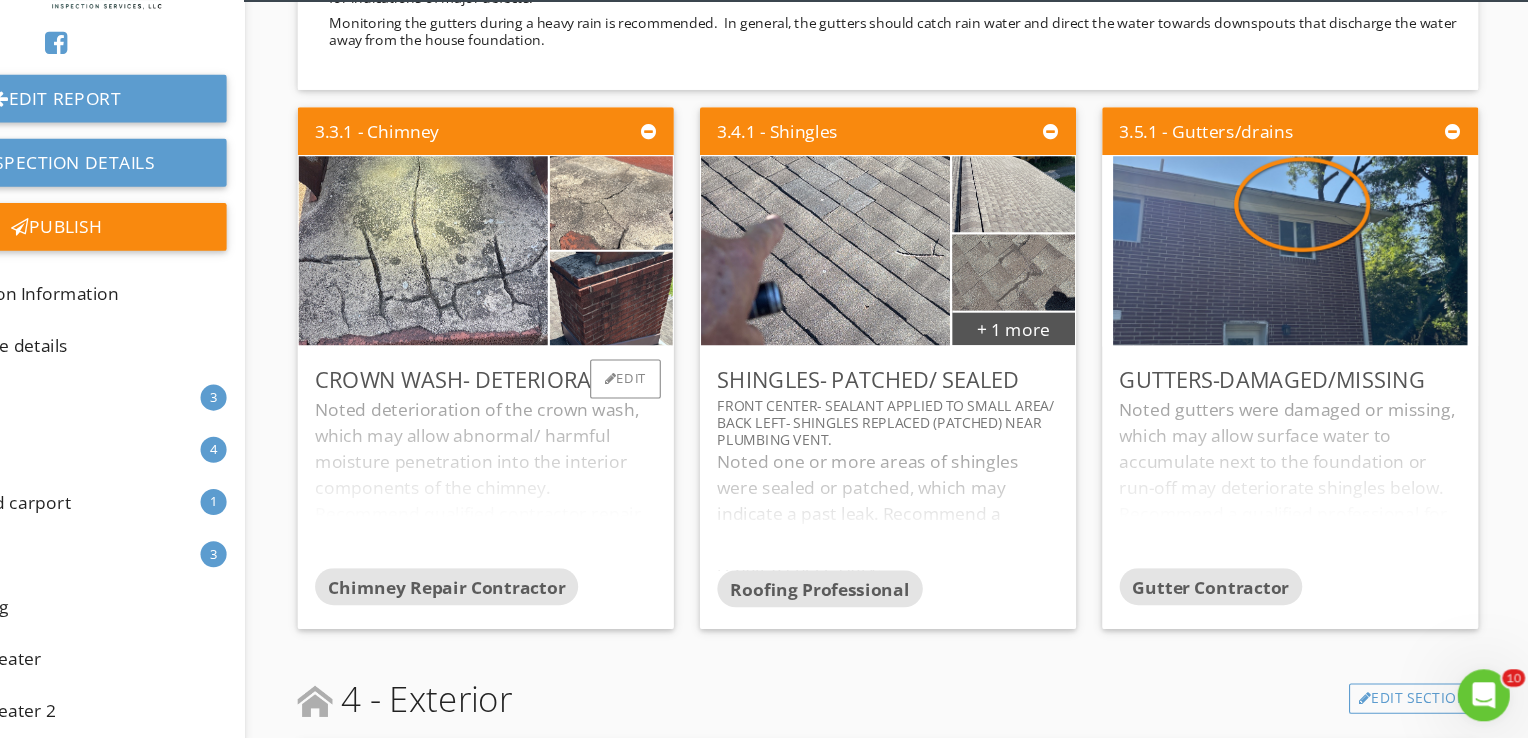click on "Noted deterioration of the crown wash, which may allow abnormal/ harmful moisture penetration into the interior components of the chimney.  Recommend qualified contractor repair as necessary." at bounding box center (566, 498) 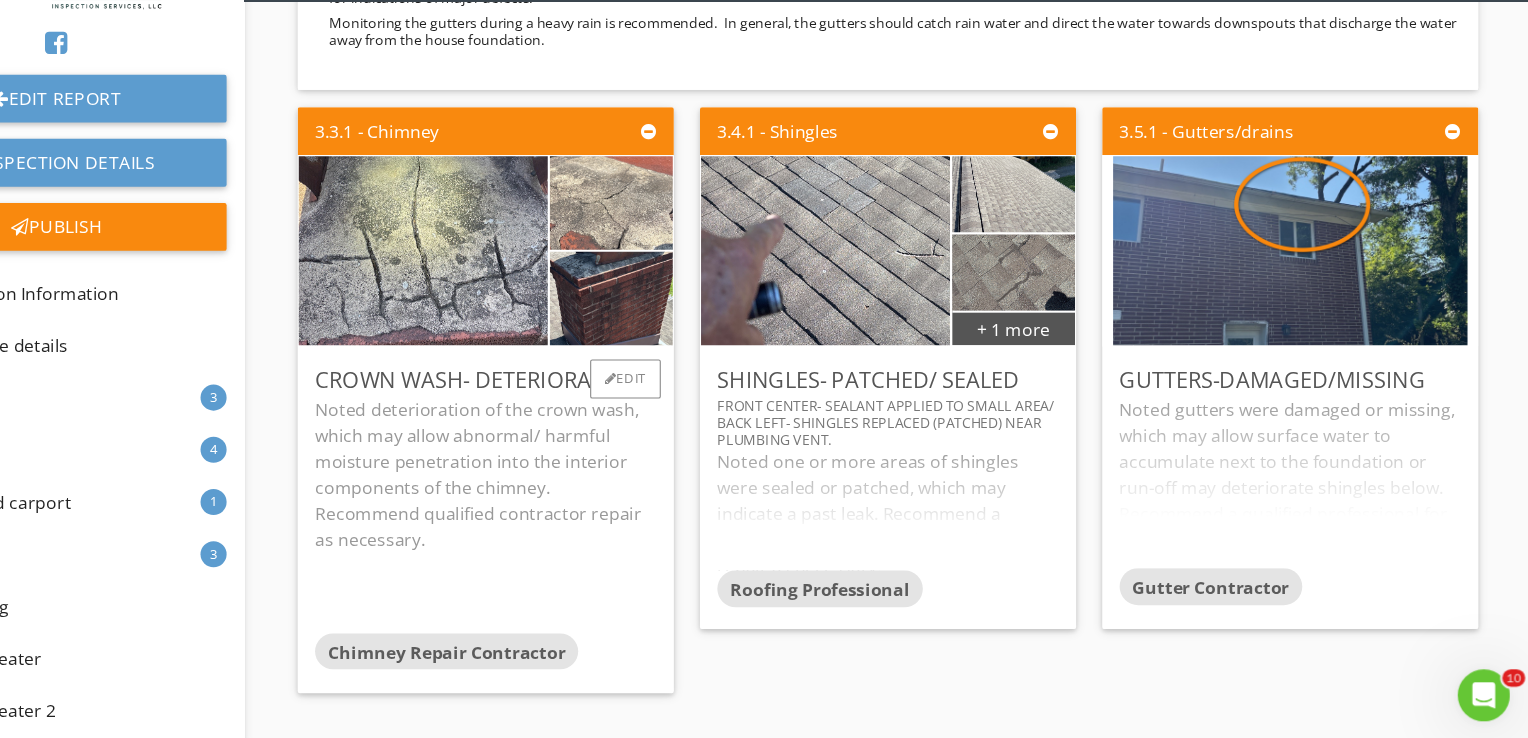 click on "Noted deterioration of the crown wash, which may allow abnormal/ harmful moisture penetration into the interior components of the chimney.  Recommend qualified contractor repair as necessary." at bounding box center [566, 491] 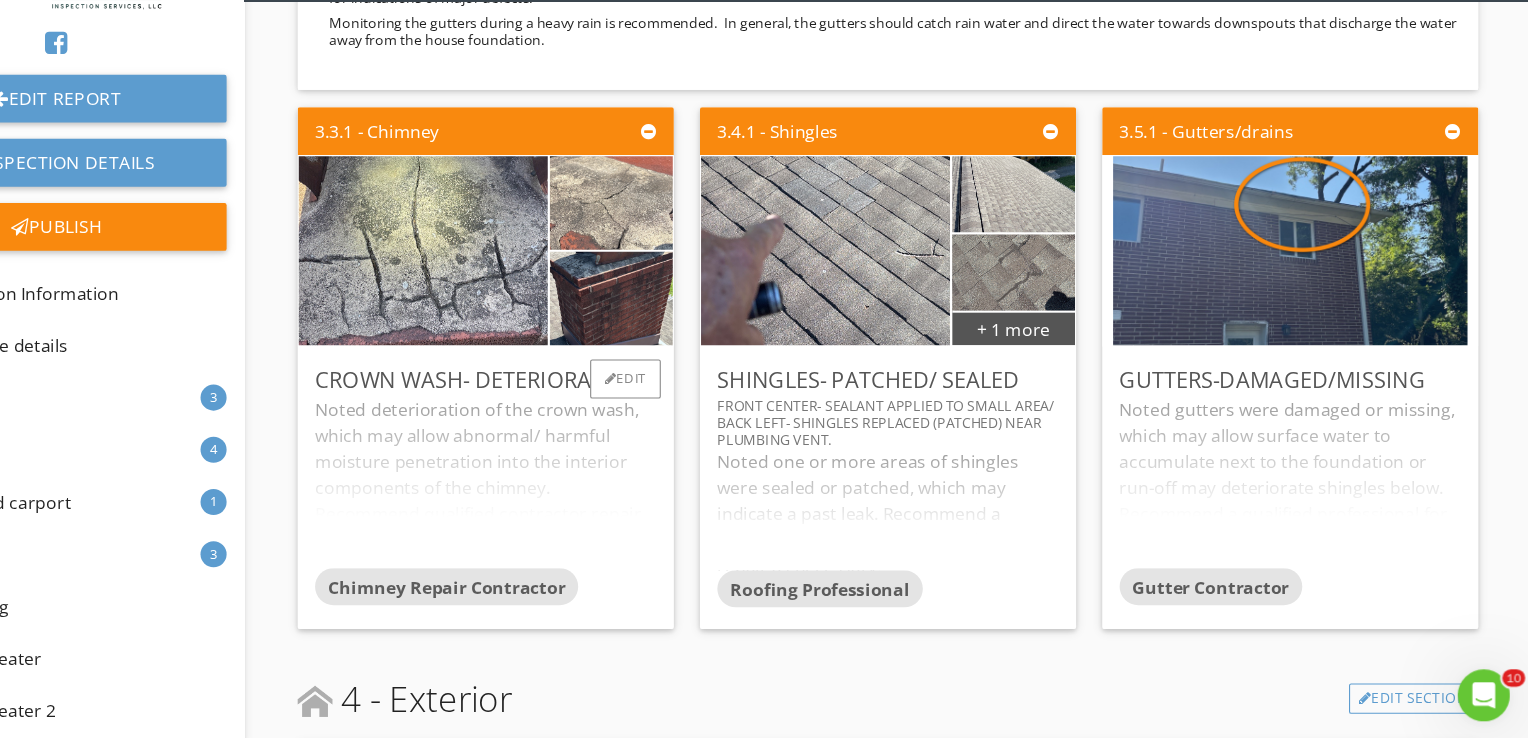 click on "Noted deterioration of the crown wash, which may allow abnormal/ harmful moisture penetration into the interior components of the chimney.  Recommend qualified contractor repair as necessary." at bounding box center [566, 498] 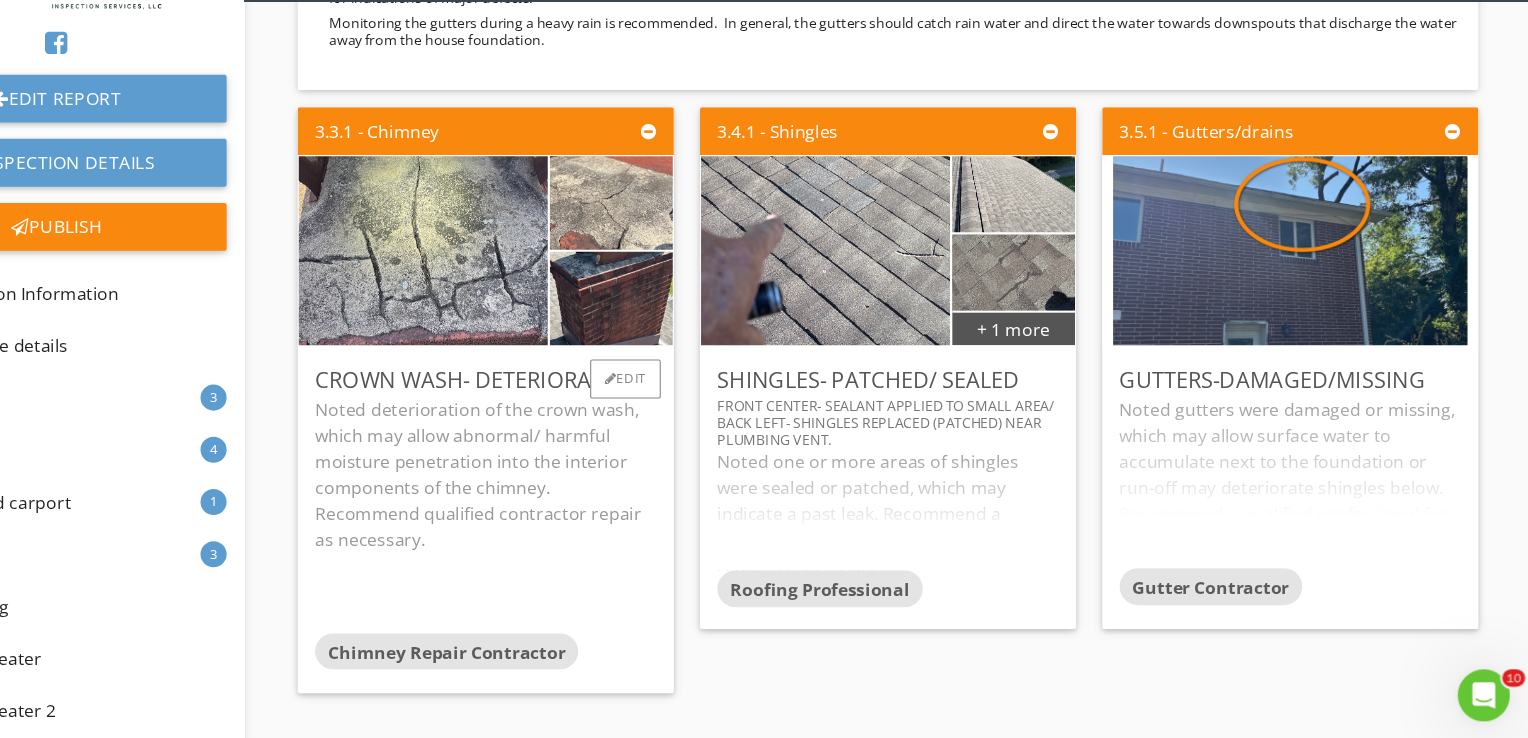 click on "Noted deterioration of the crown wash, which may allow abnormal/ harmful moisture penetration into the interior components of the chimney.  Recommend qualified contractor repair as necessary." at bounding box center [566, 491] 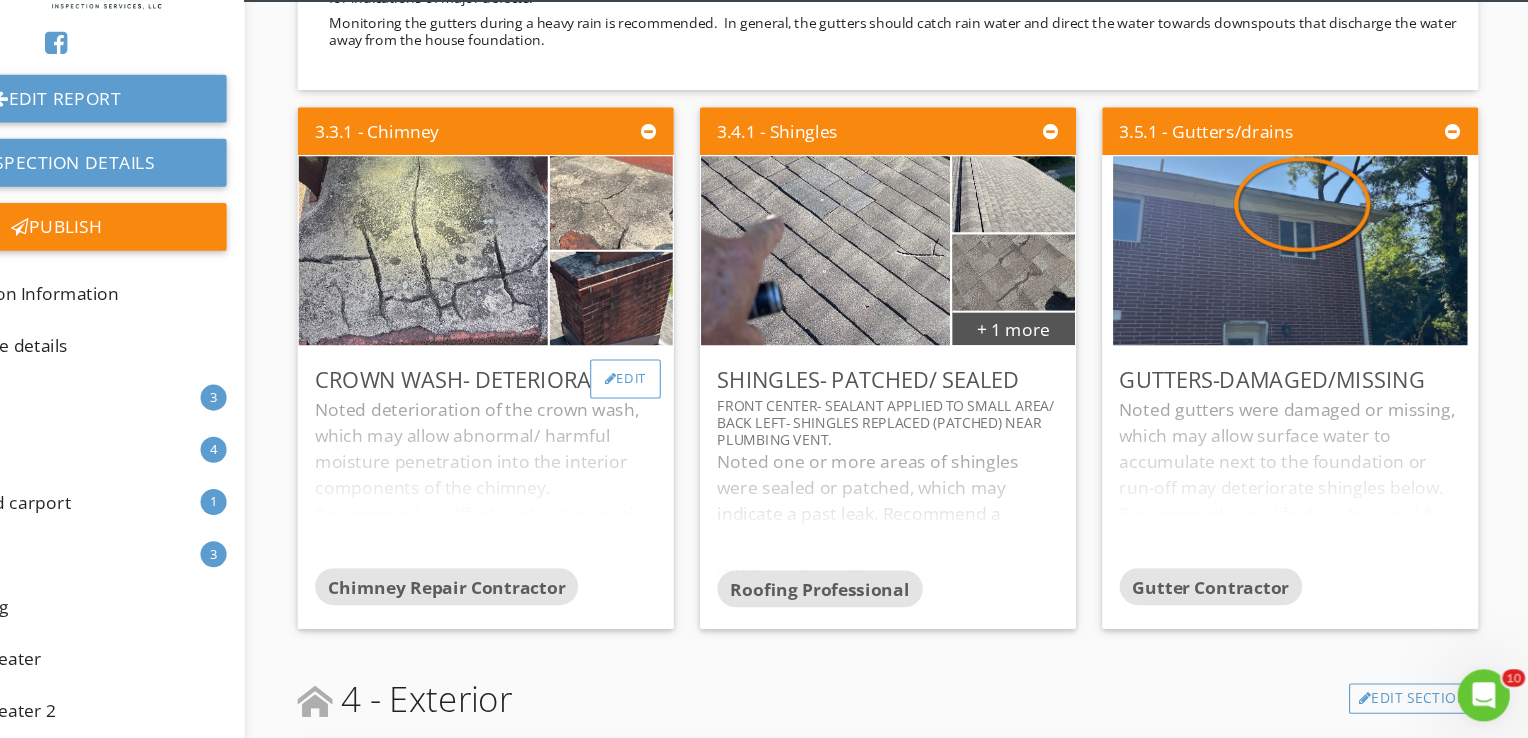 click on "Edit" at bounding box center [694, 403] 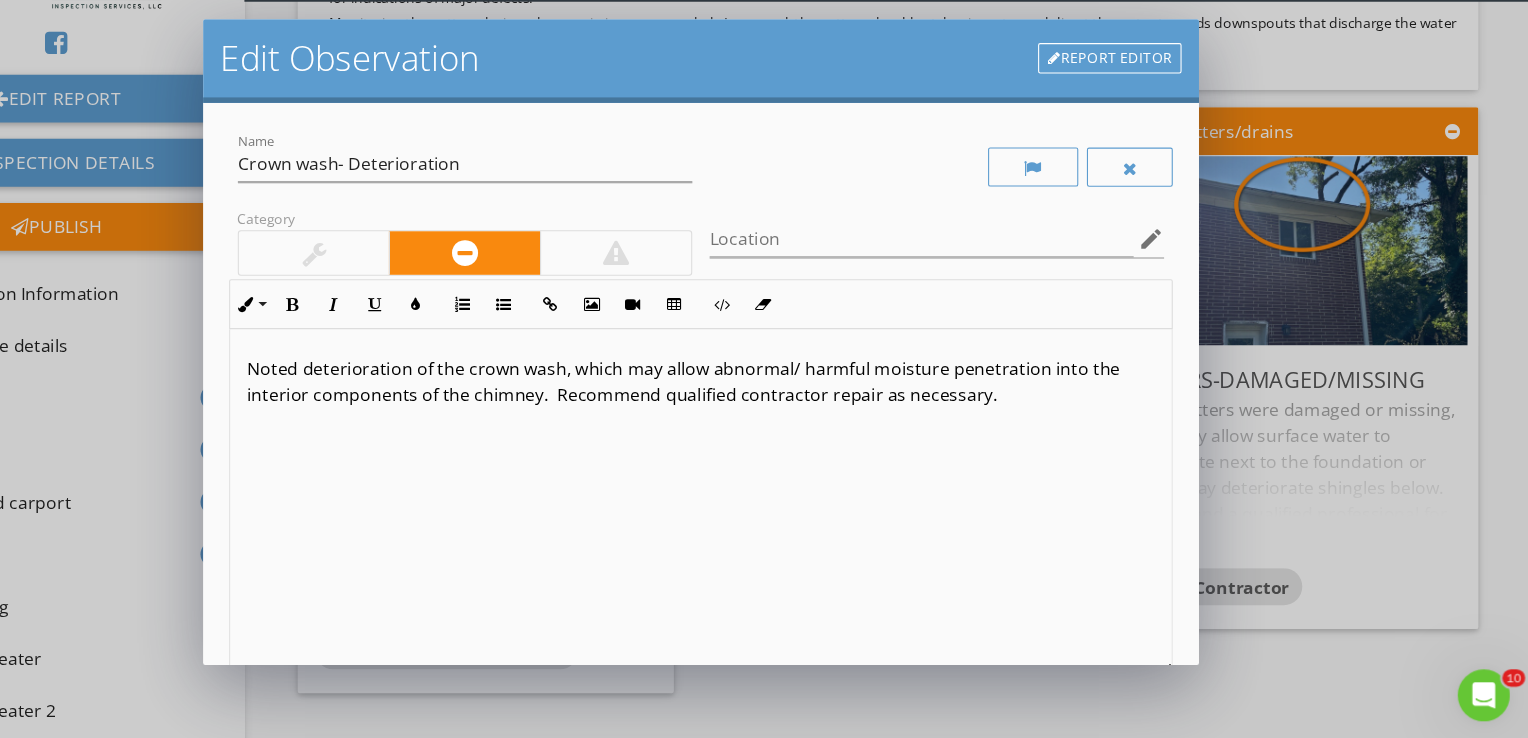 click on "Noted deterioration of the crown wash, which may allow abnormal/ harmful moisture penetration into the interior components of the chimney.  Recommend qualified contractor repair as necessary." at bounding box center (764, 405) 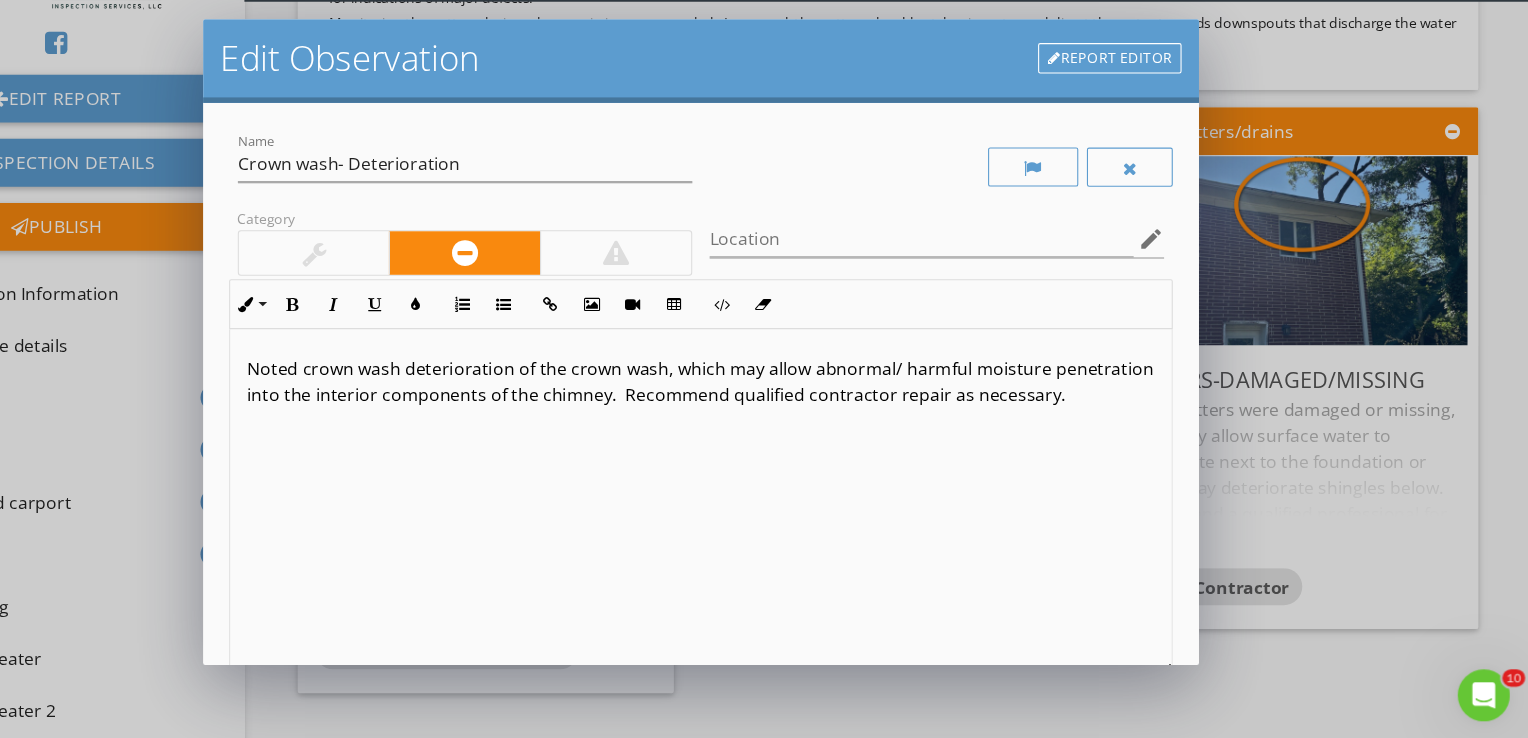 click on "Noted crown wash deterioration of the crown wash, which may allow abnormal/ harmful moisture penetration into the interior components of the chimney.  Recommend qualified contractor repair as necessary." at bounding box center (764, 405) 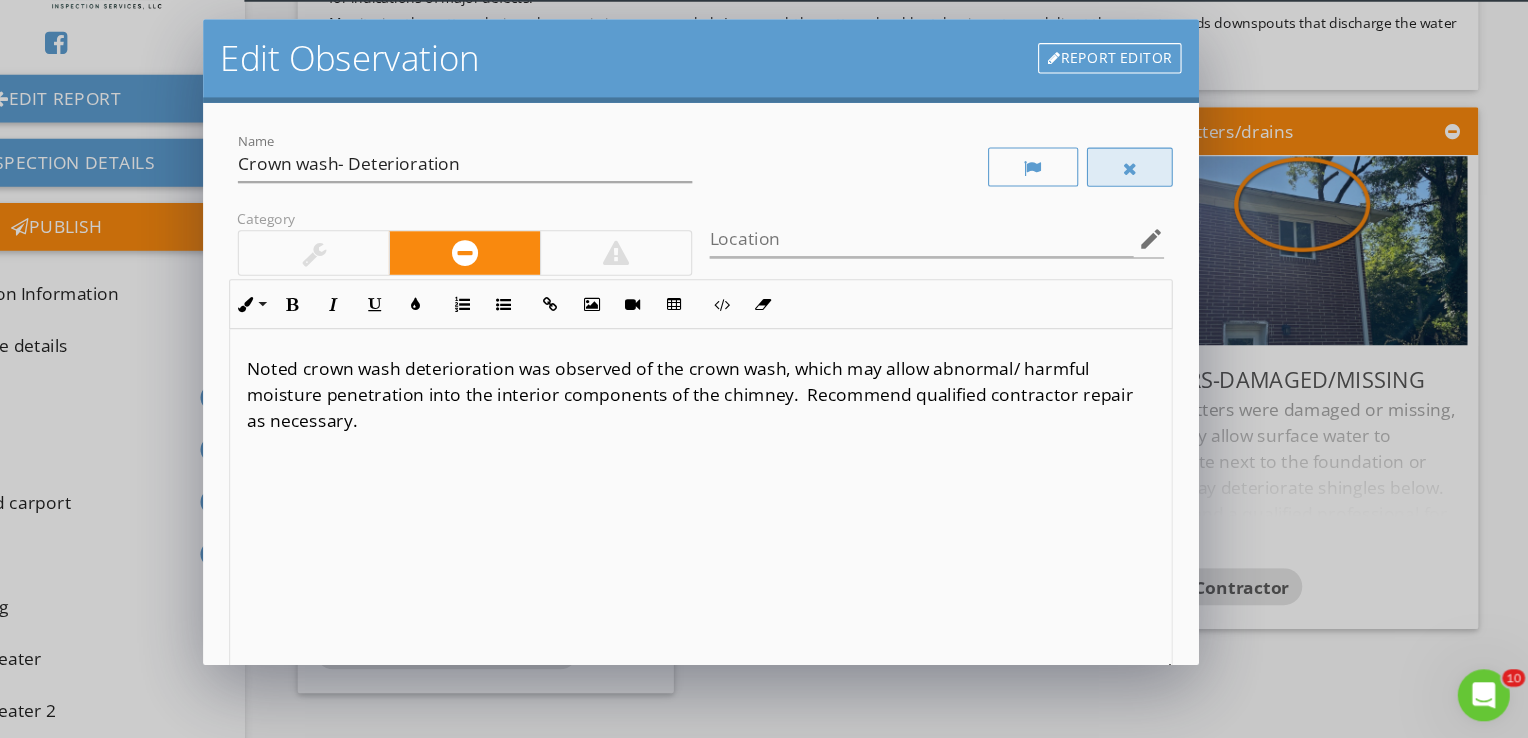 click at bounding box center [1159, 209] 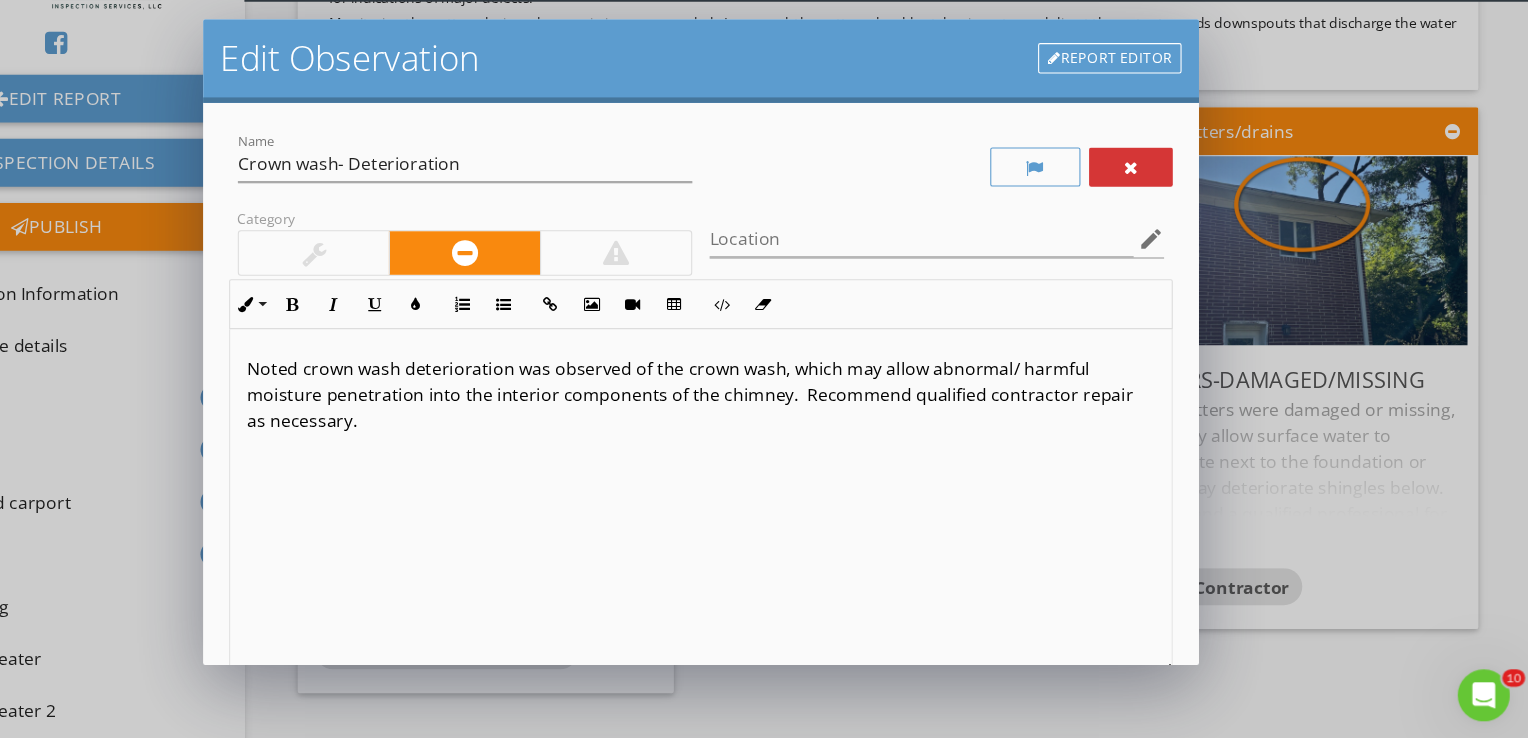 click at bounding box center (1160, 208) 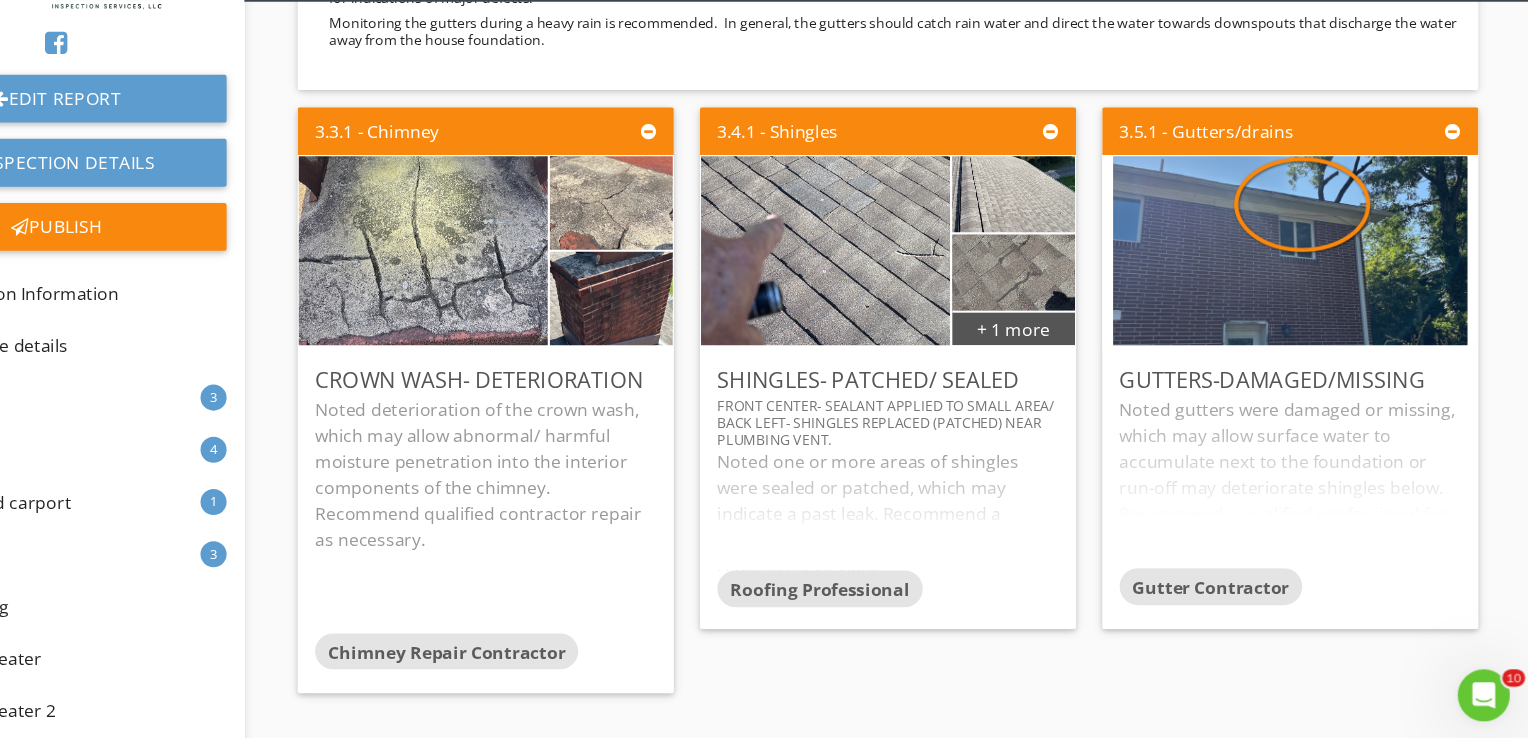 click at bounding box center [764, 369] 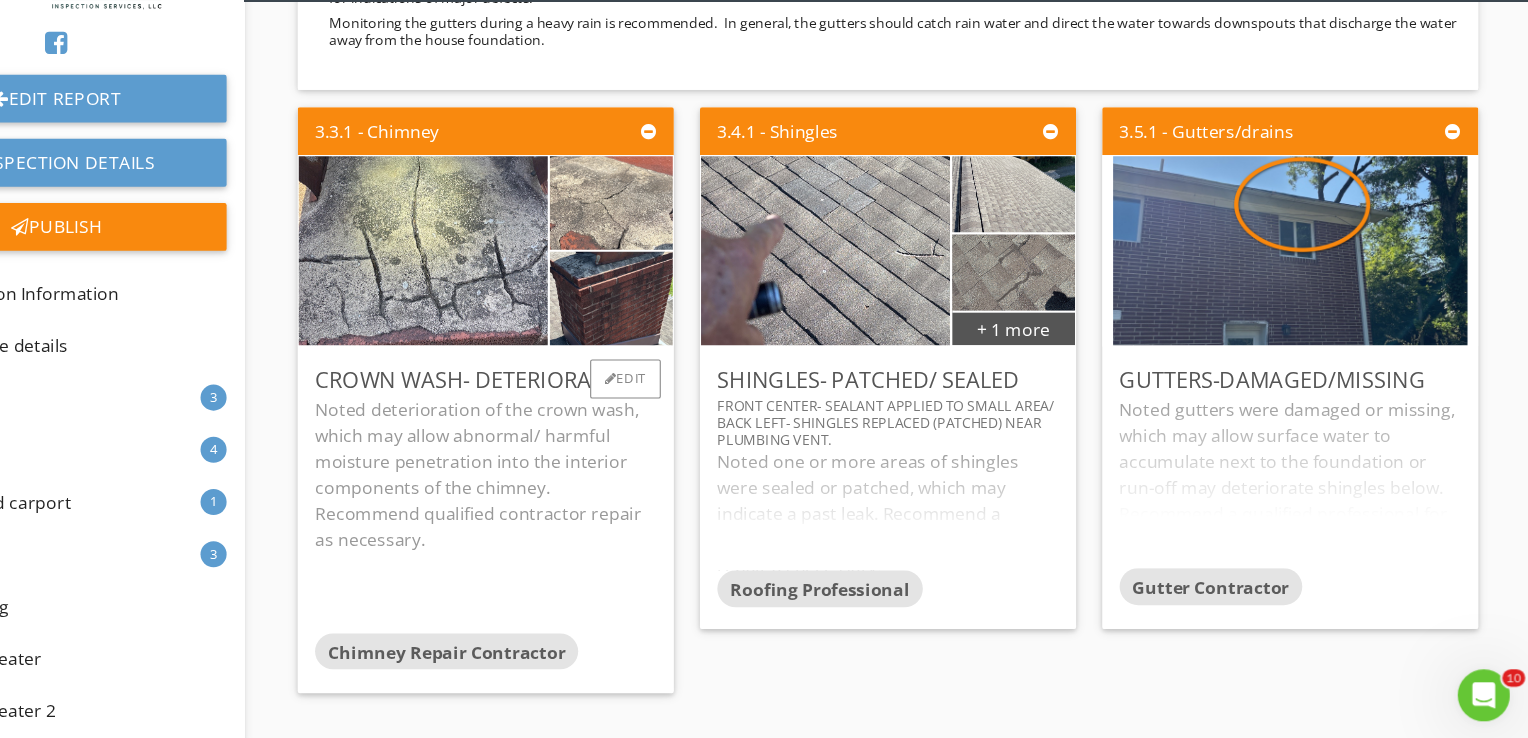 click on "Noted deterioration of the crown wash, which may allow abnormal/ harmful moisture penetration into the interior components of the chimney.  Recommend qualified contractor repair as necessary." at bounding box center (566, 491) 